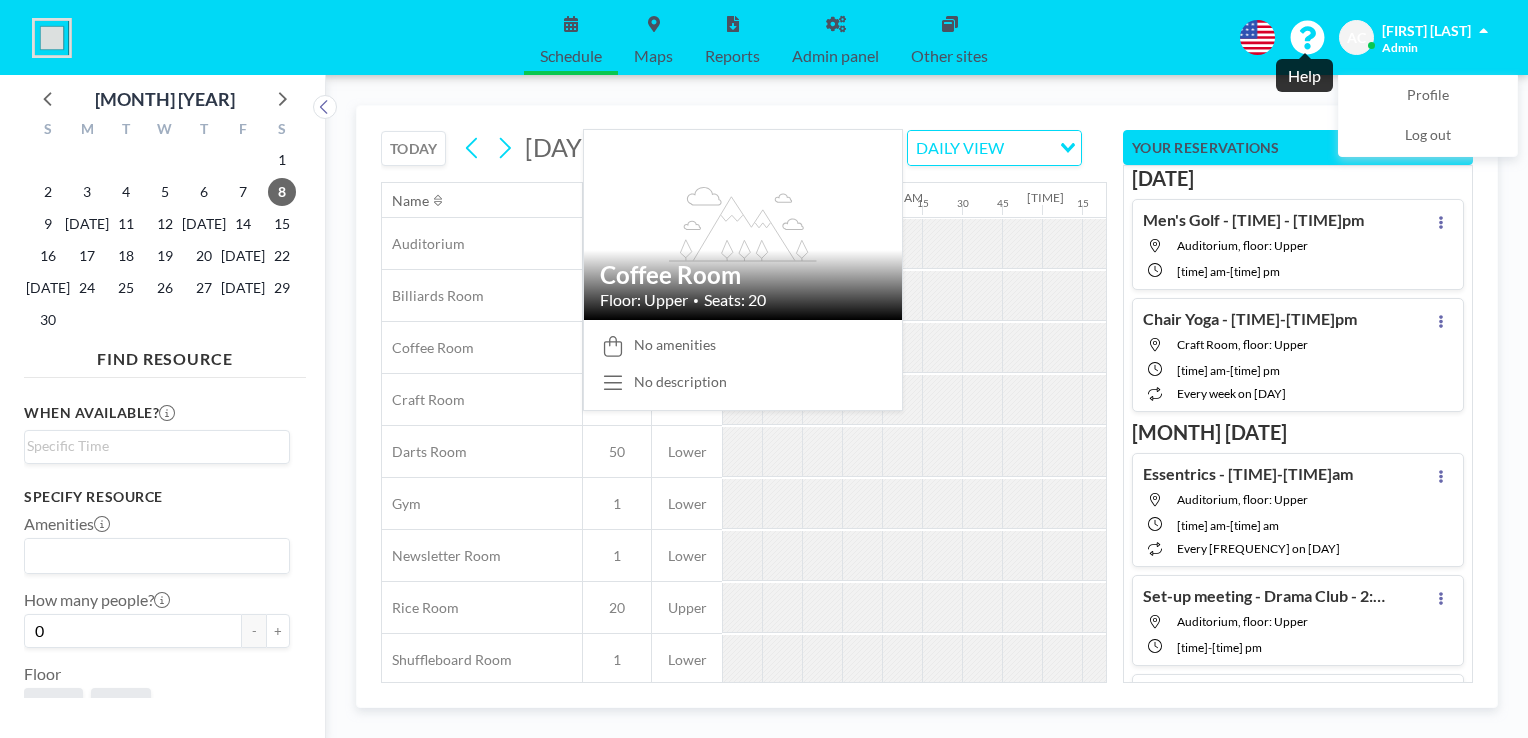 scroll, scrollTop: 0, scrollLeft: 0, axis: both 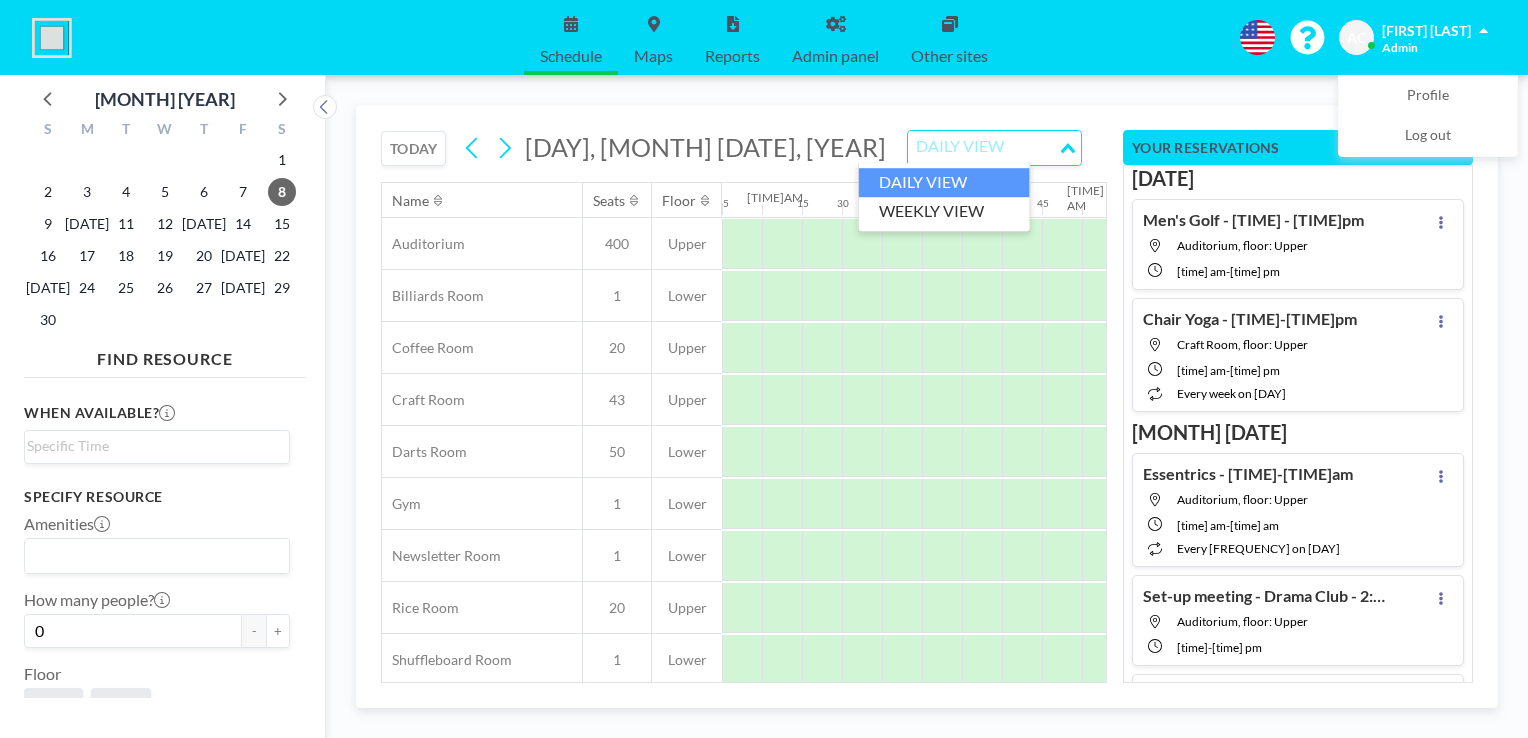 click at bounding box center [983, 148] 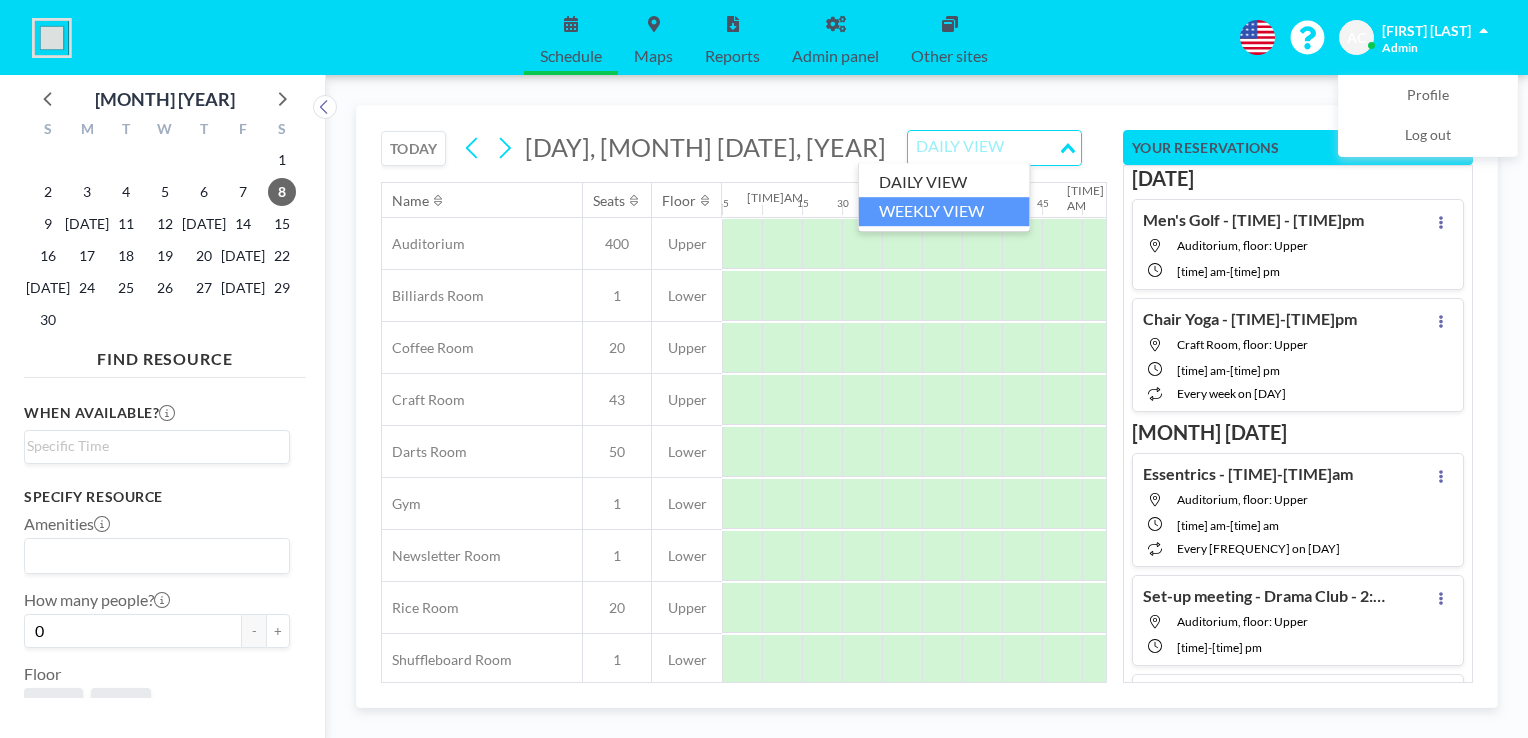 click on "WEEKLY VIEW" at bounding box center (944, 211) 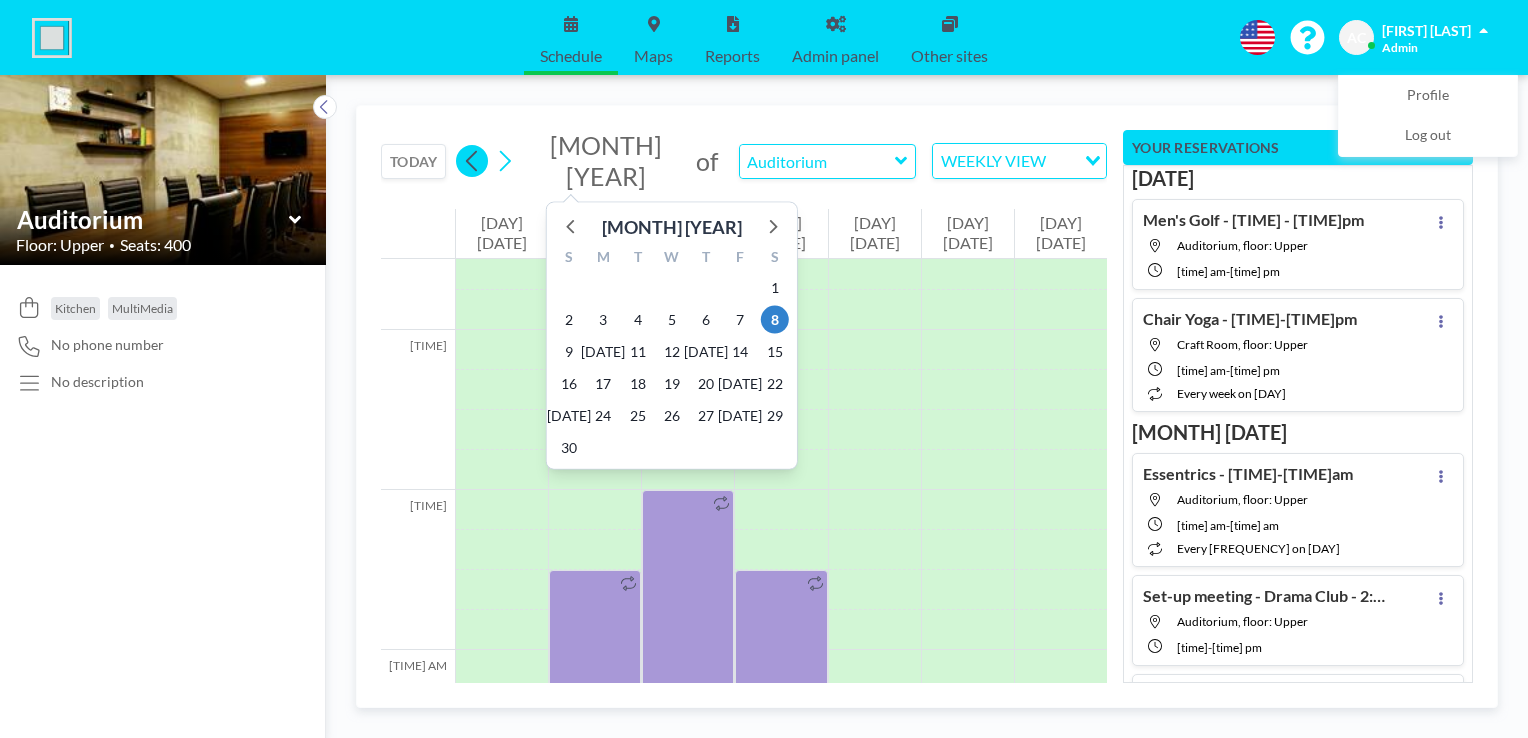 scroll, scrollTop: 1240, scrollLeft: 0, axis: vertical 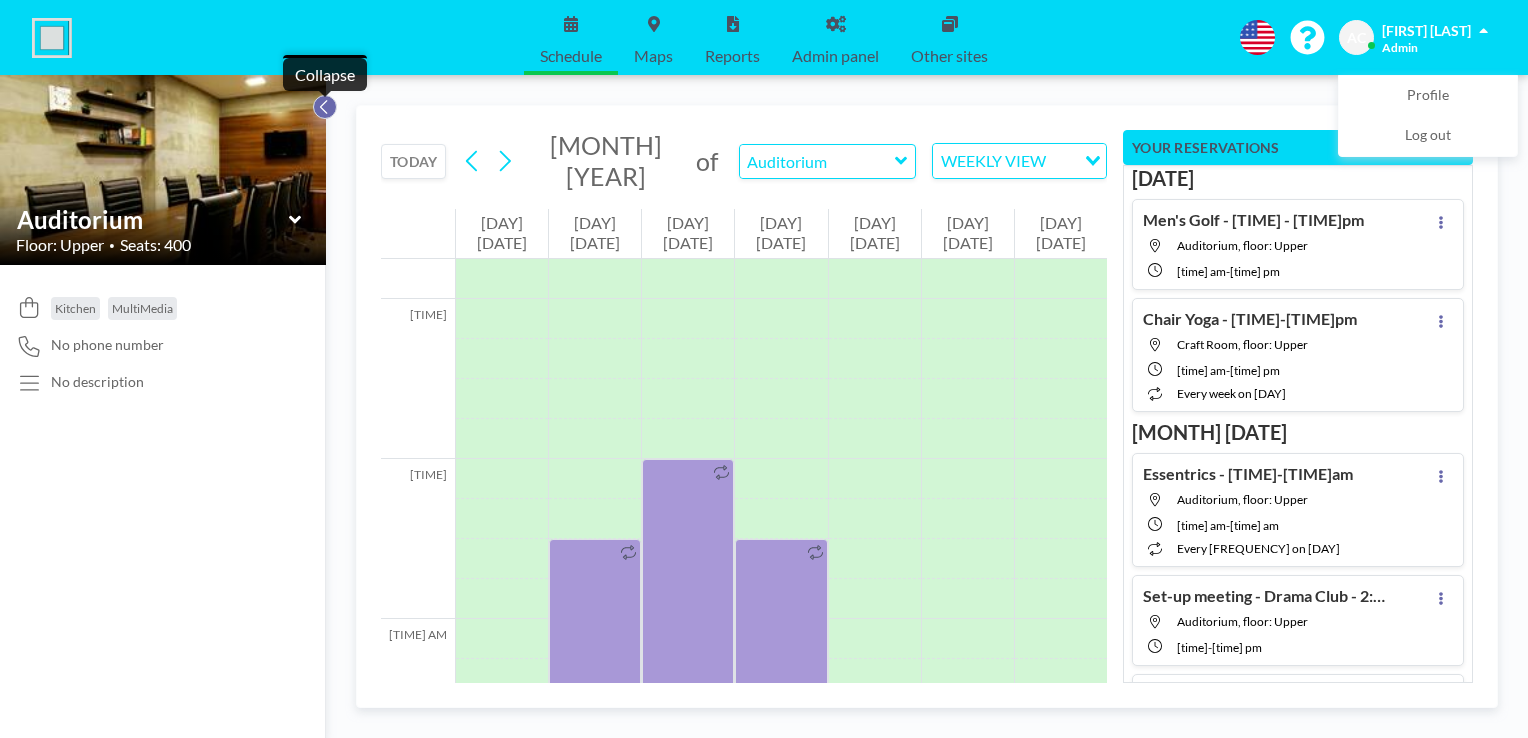click 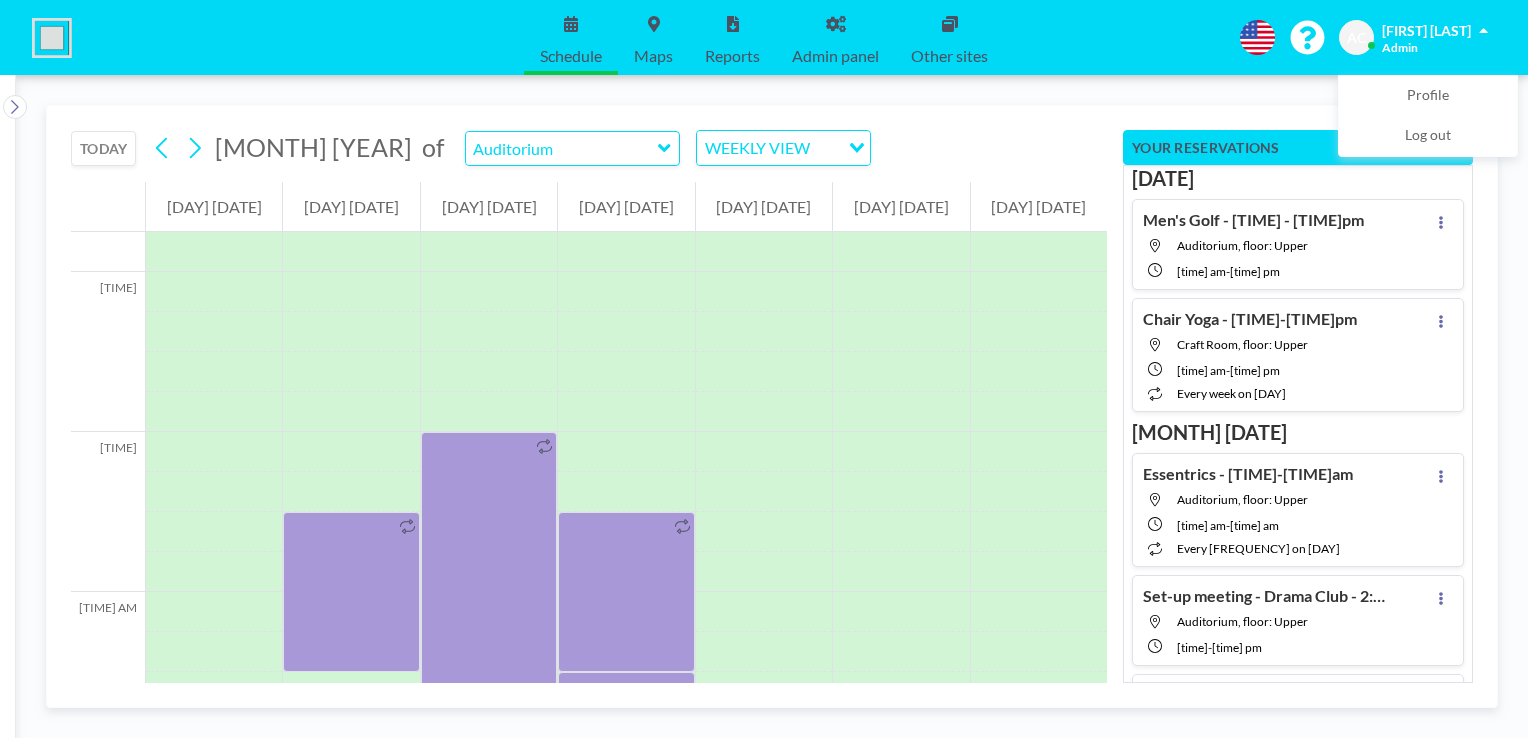 click on "TODAY" at bounding box center (103, 148) 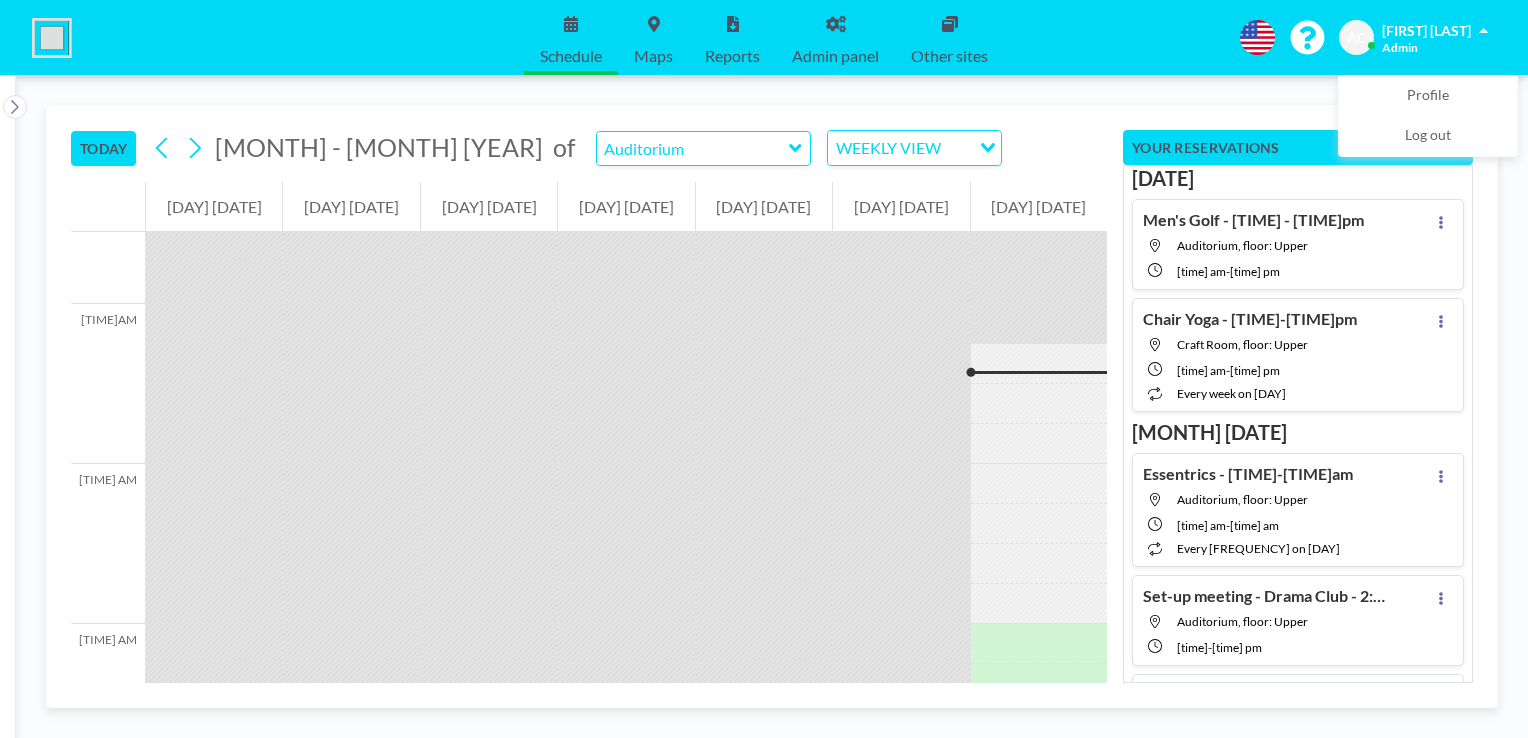 scroll, scrollTop: 800, scrollLeft: 0, axis: vertical 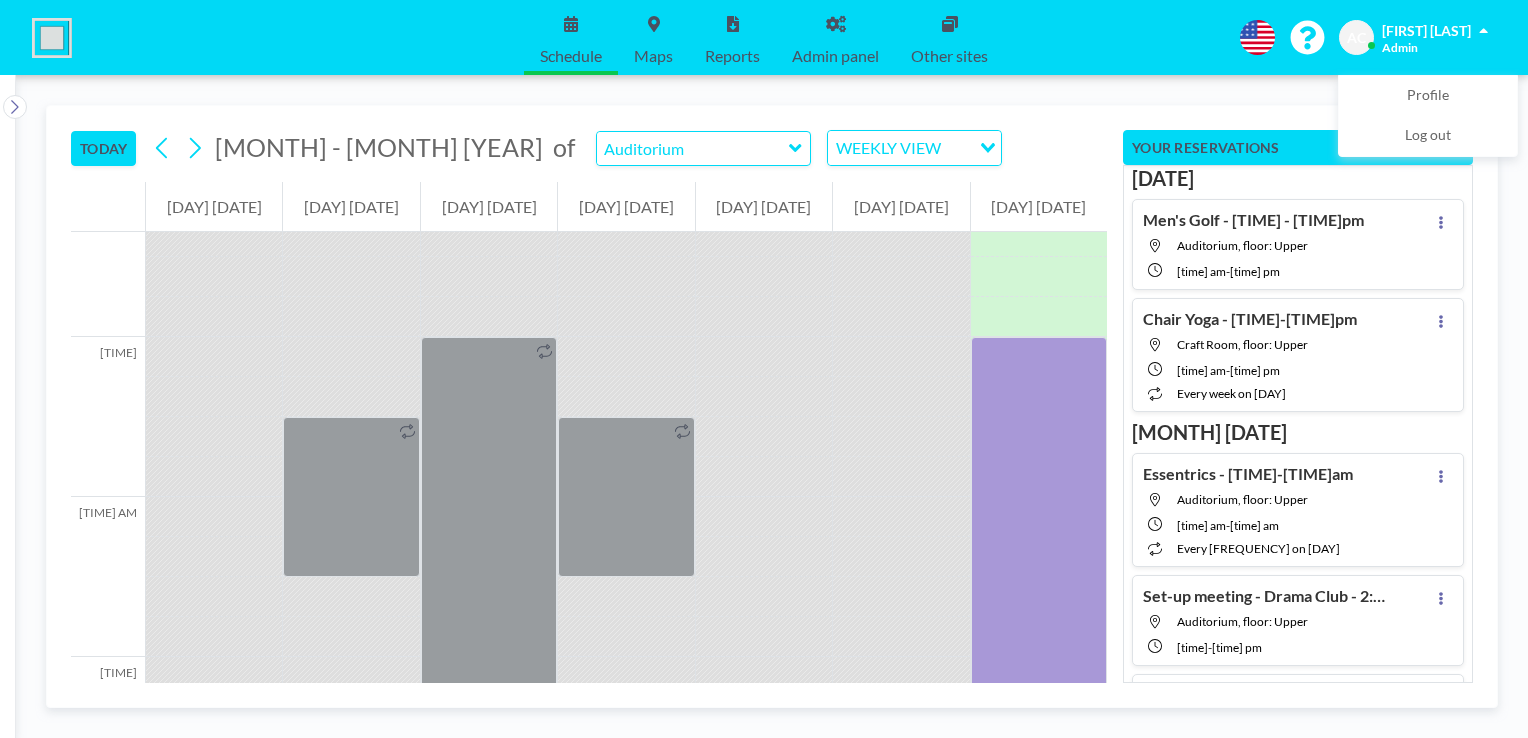 type 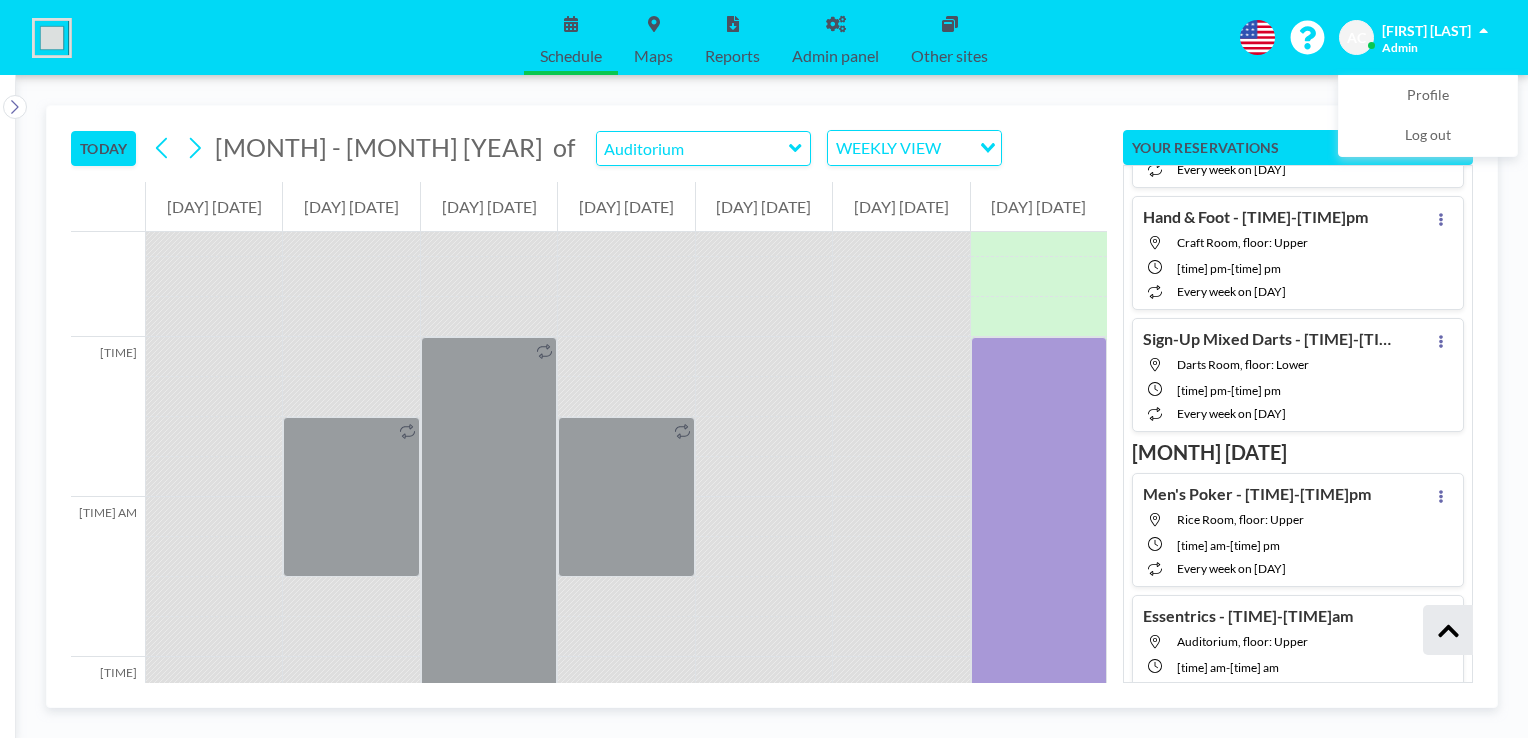 scroll, scrollTop: 2115, scrollLeft: 0, axis: vertical 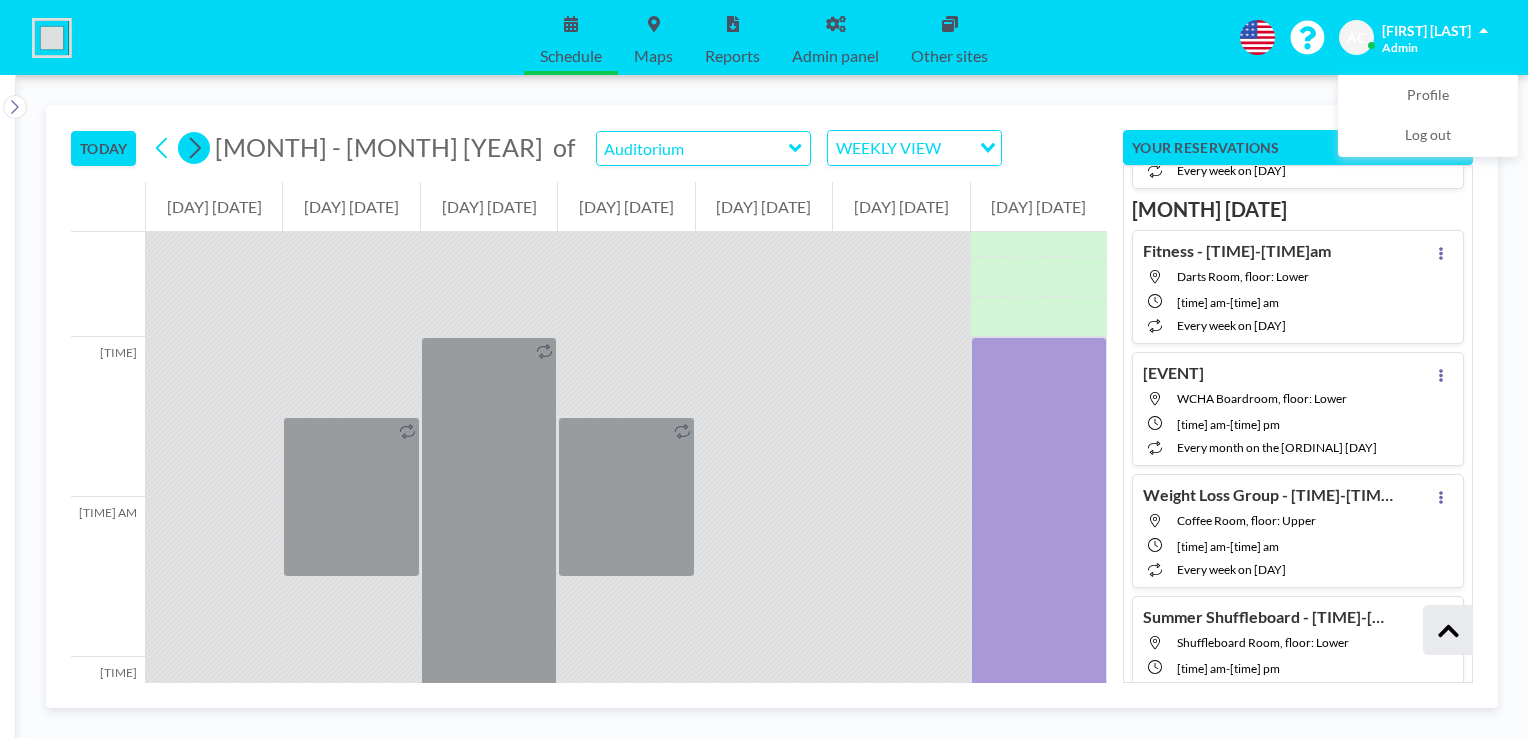 click 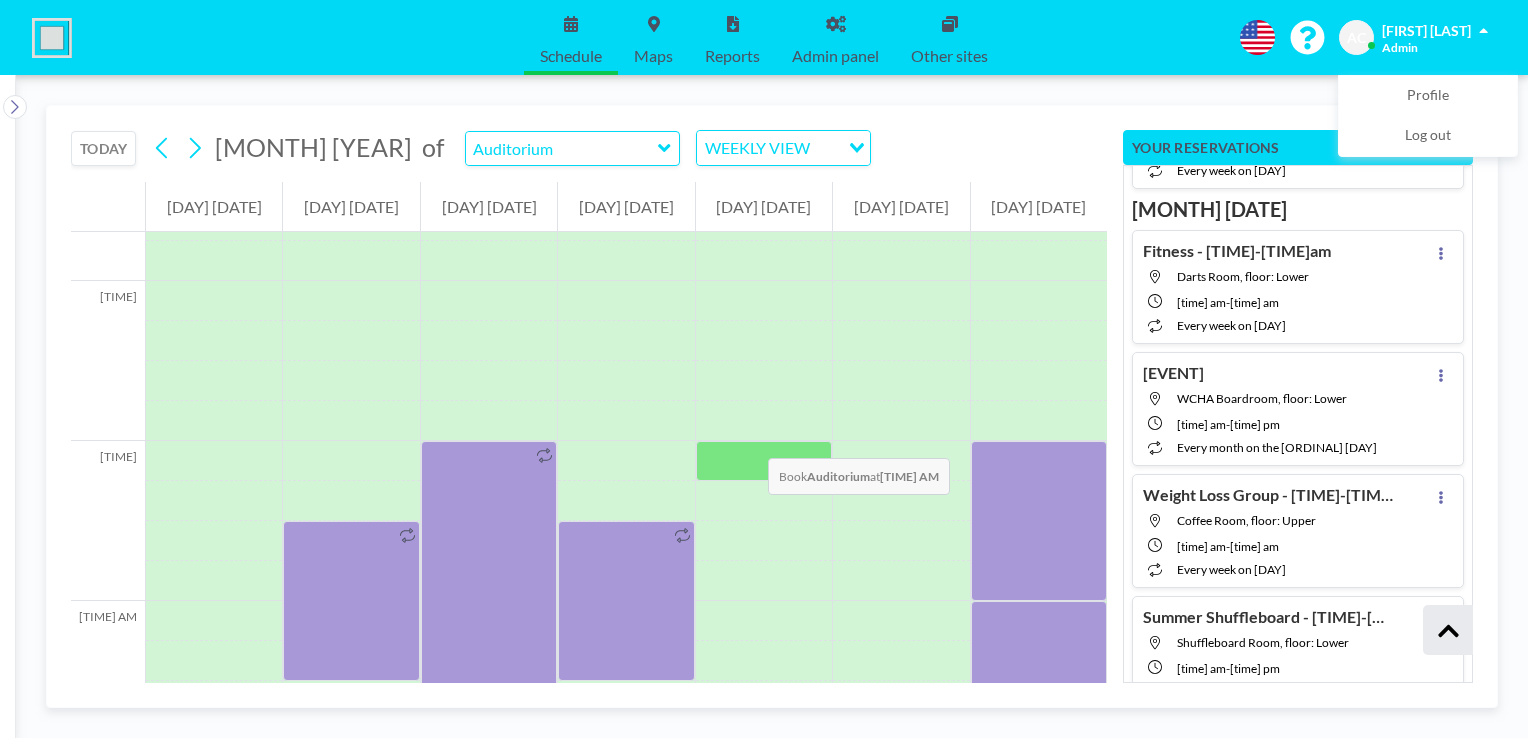 scroll, scrollTop: 1240, scrollLeft: 0, axis: vertical 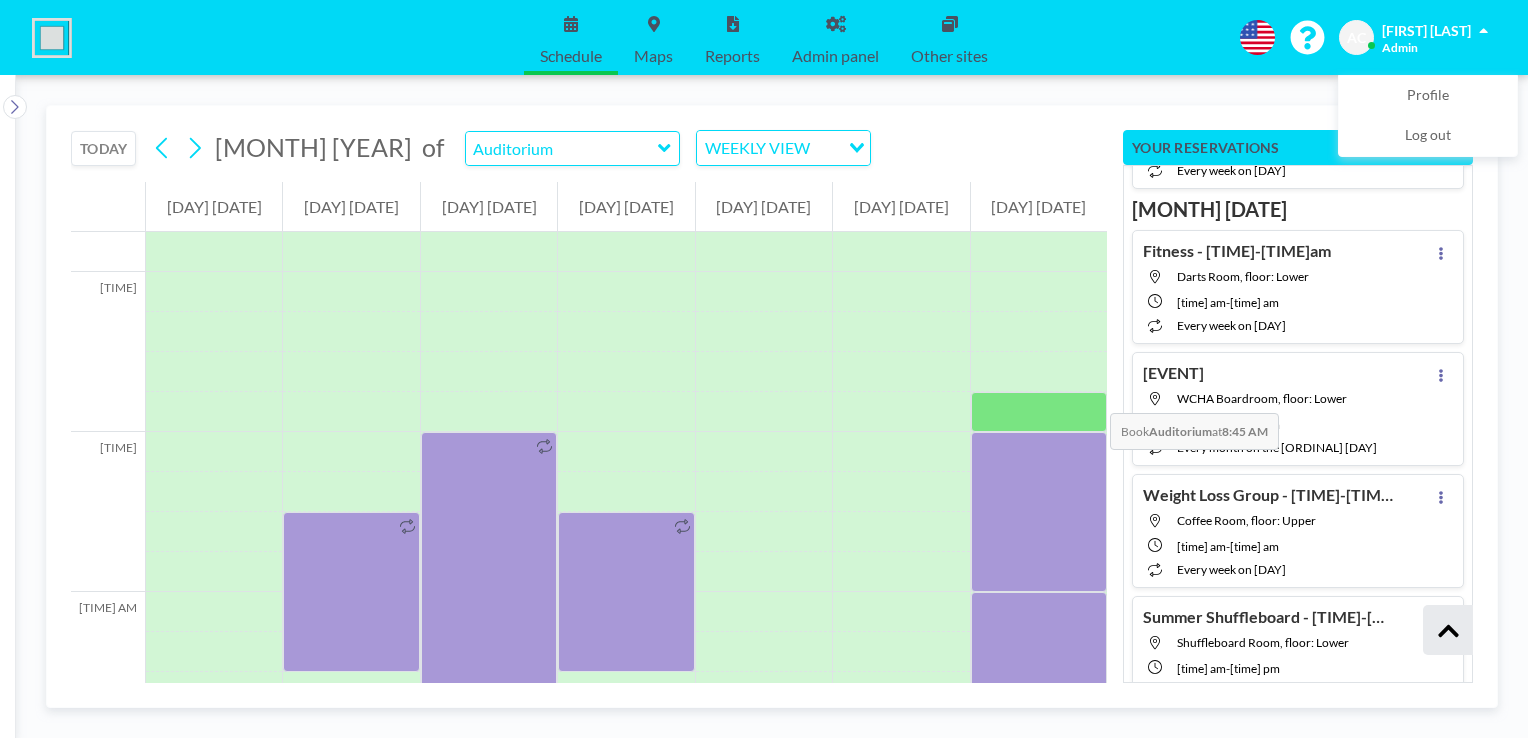 type 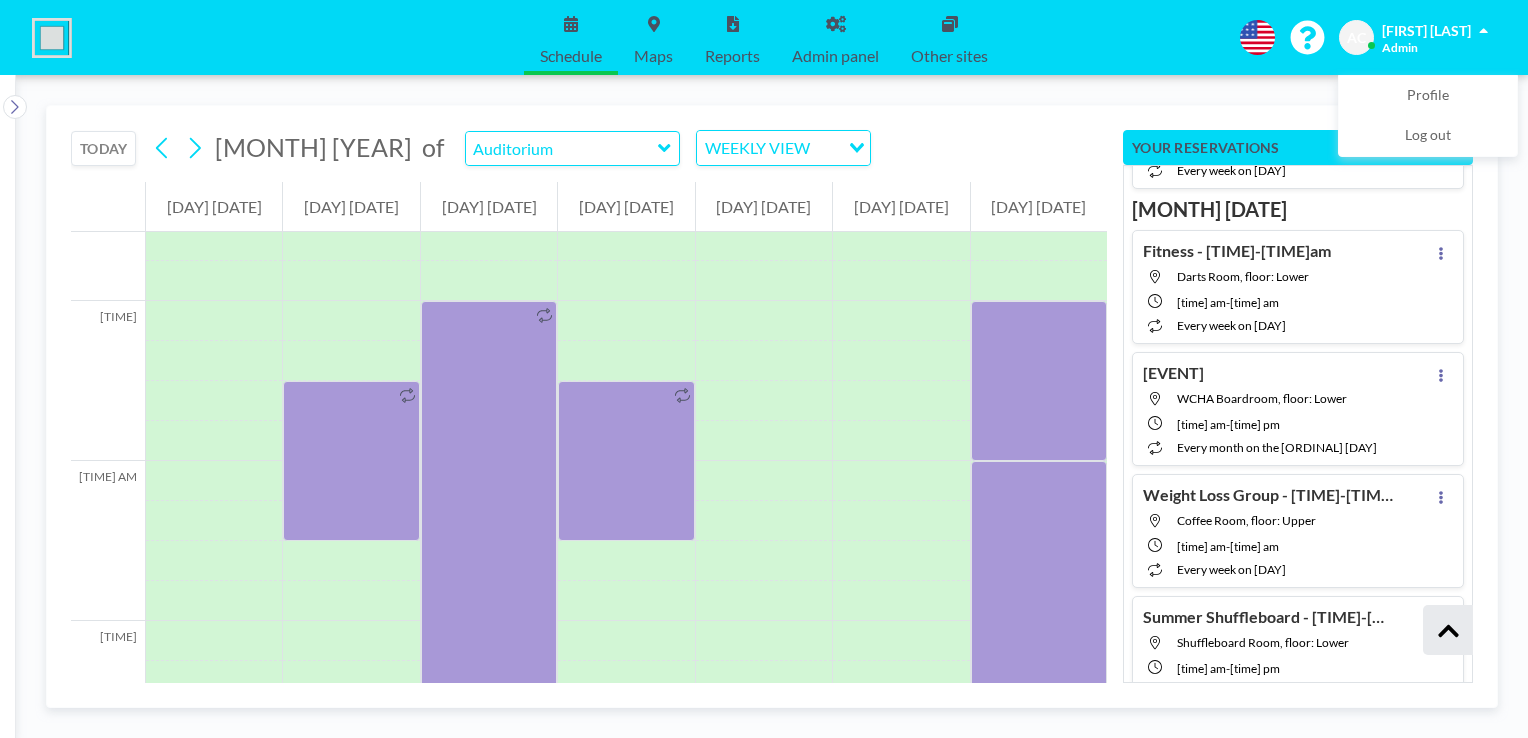scroll, scrollTop: 1377, scrollLeft: 0, axis: vertical 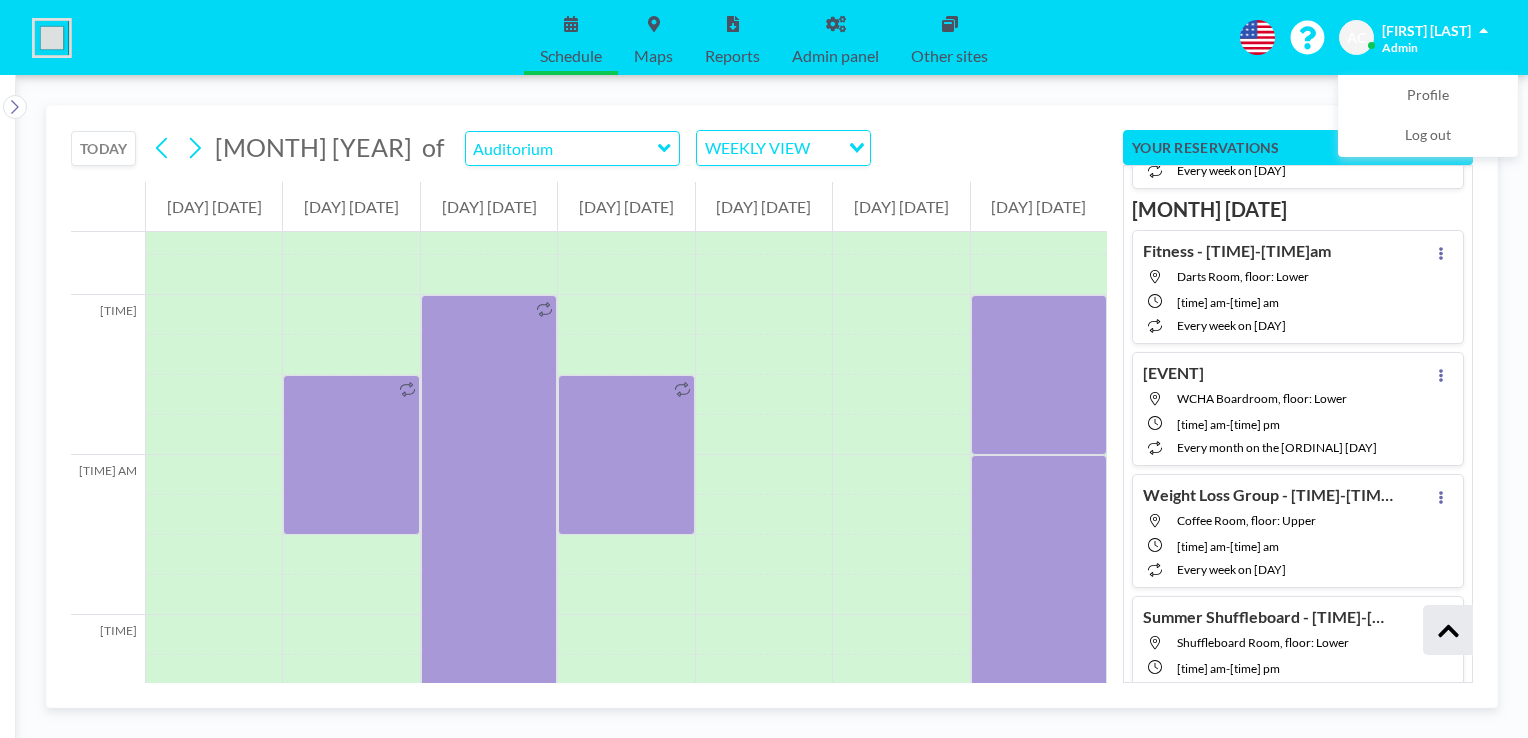 click 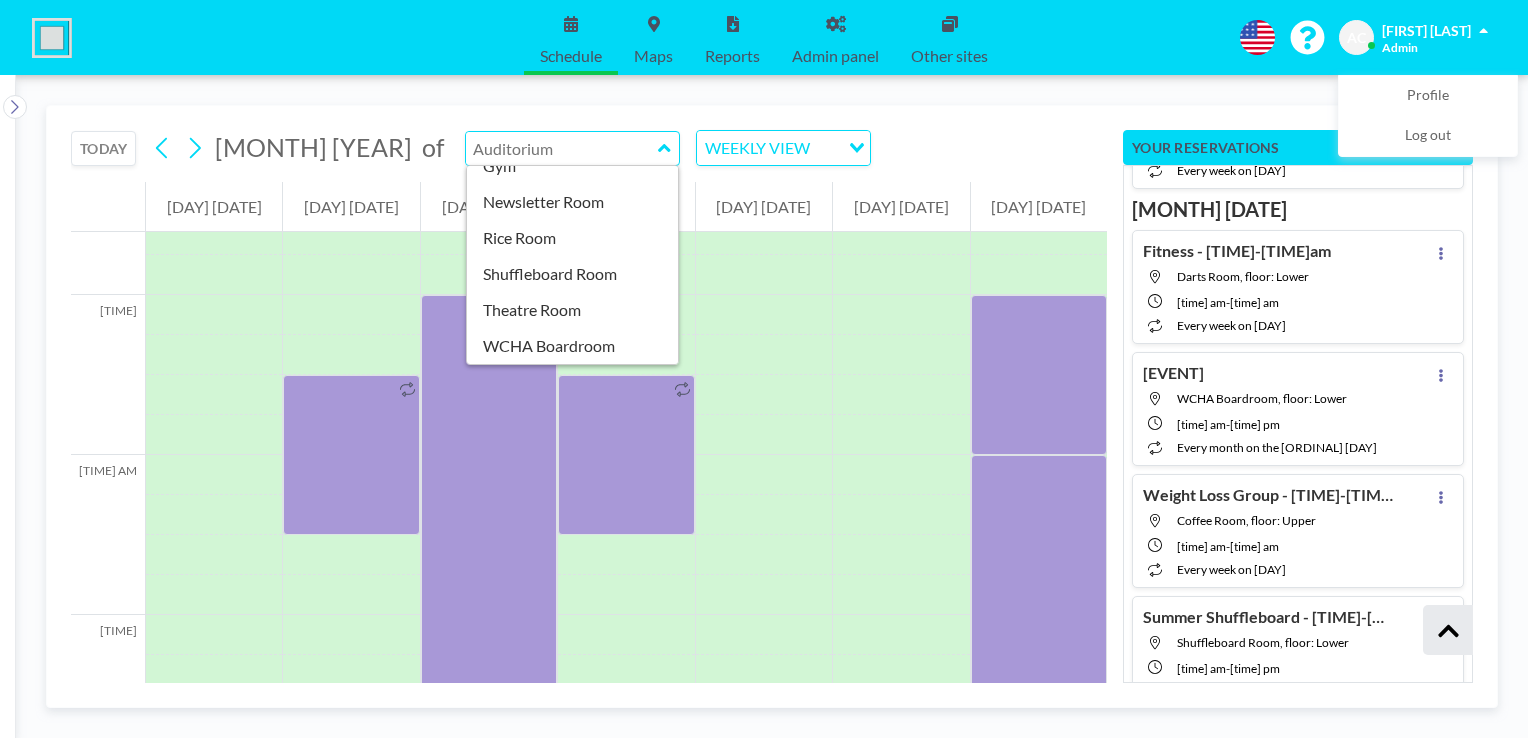 scroll, scrollTop: 244, scrollLeft: 0, axis: vertical 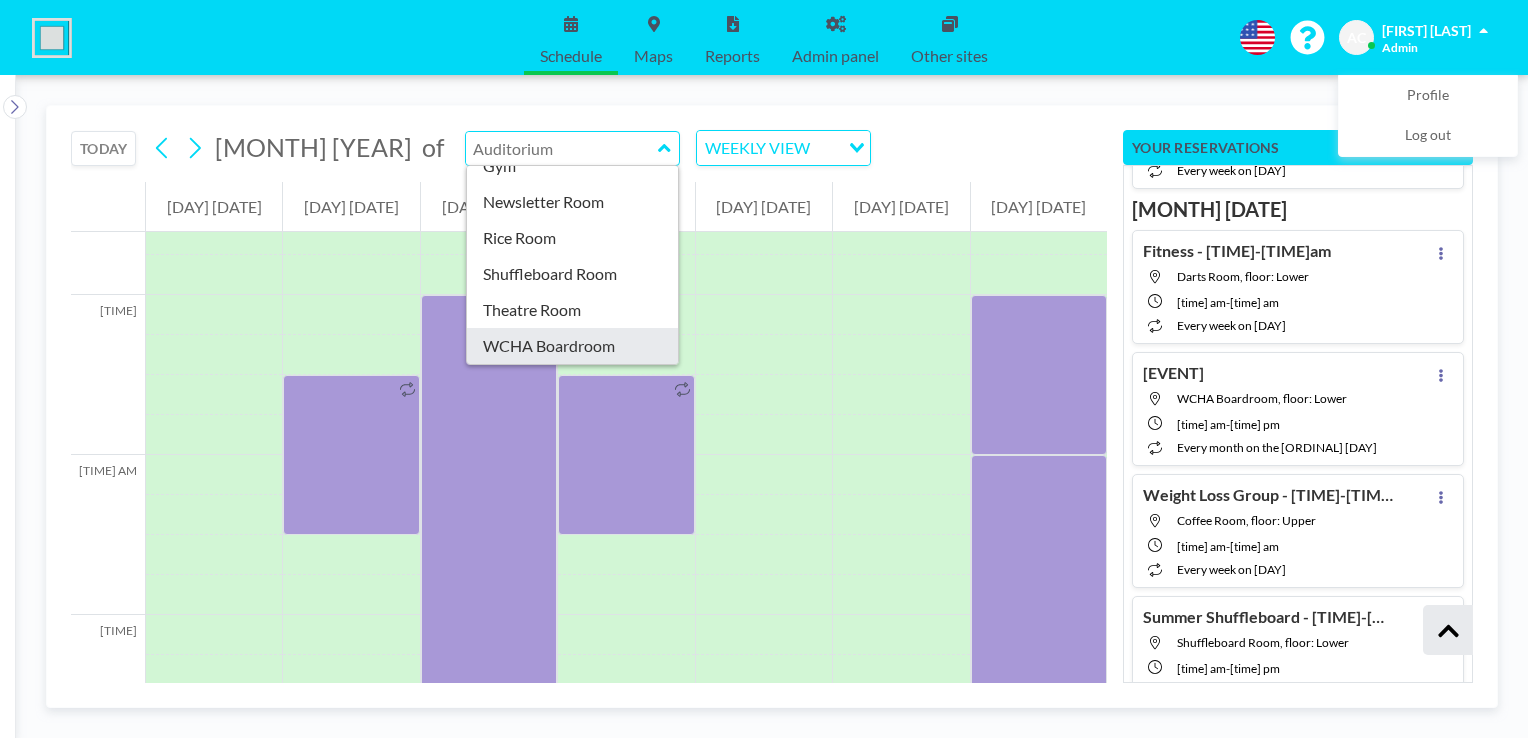 type on "WCHA Boardroom" 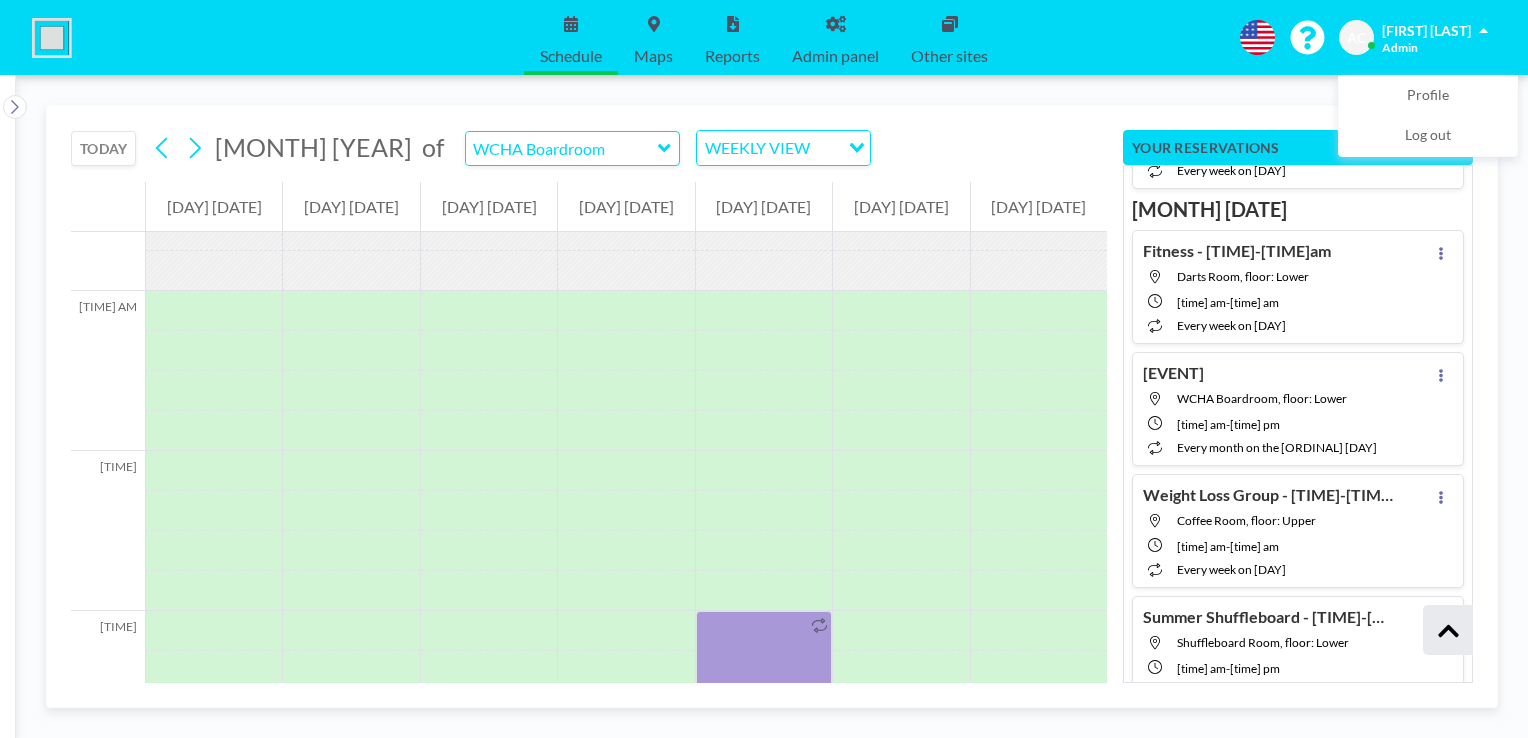 scroll, scrollTop: 1240, scrollLeft: 0, axis: vertical 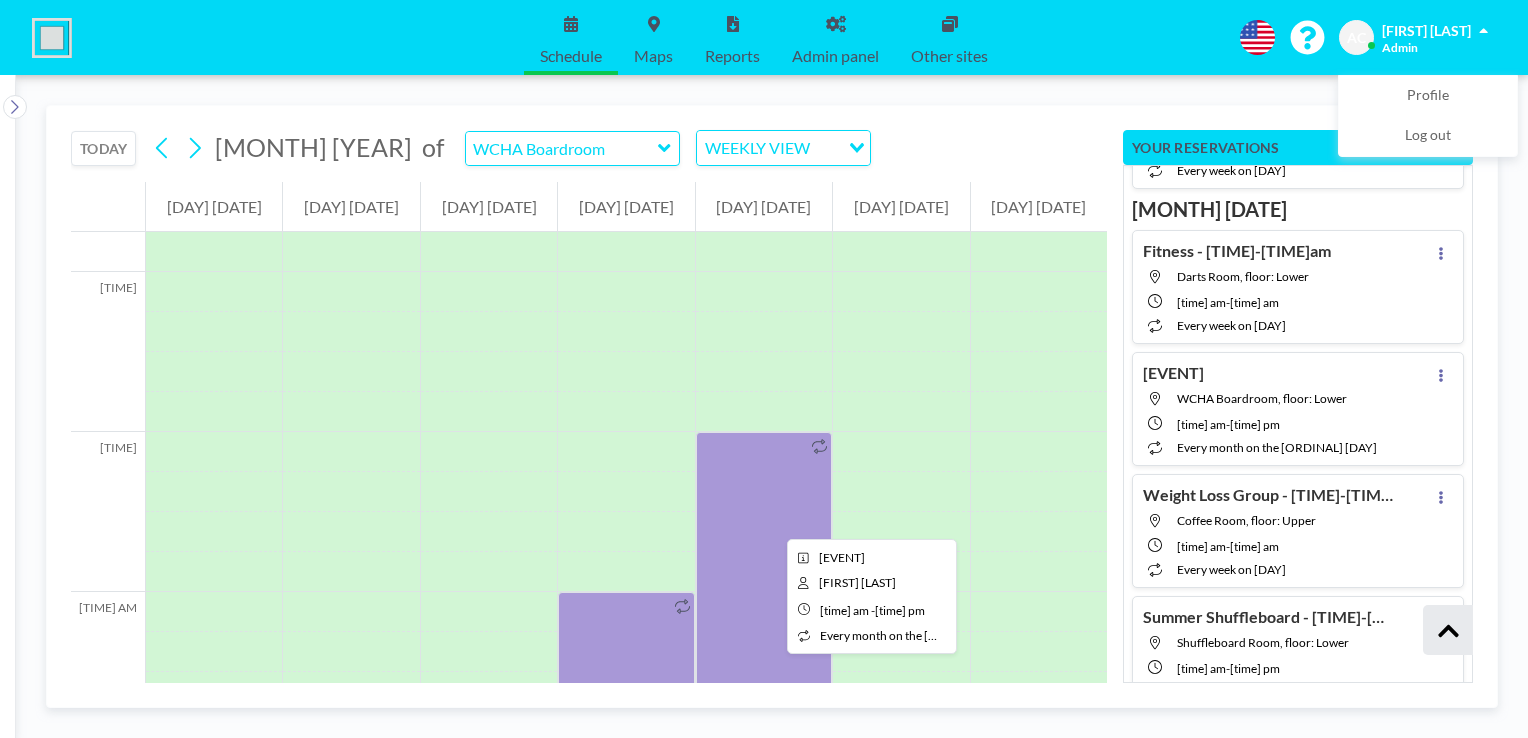click at bounding box center (764, 672) 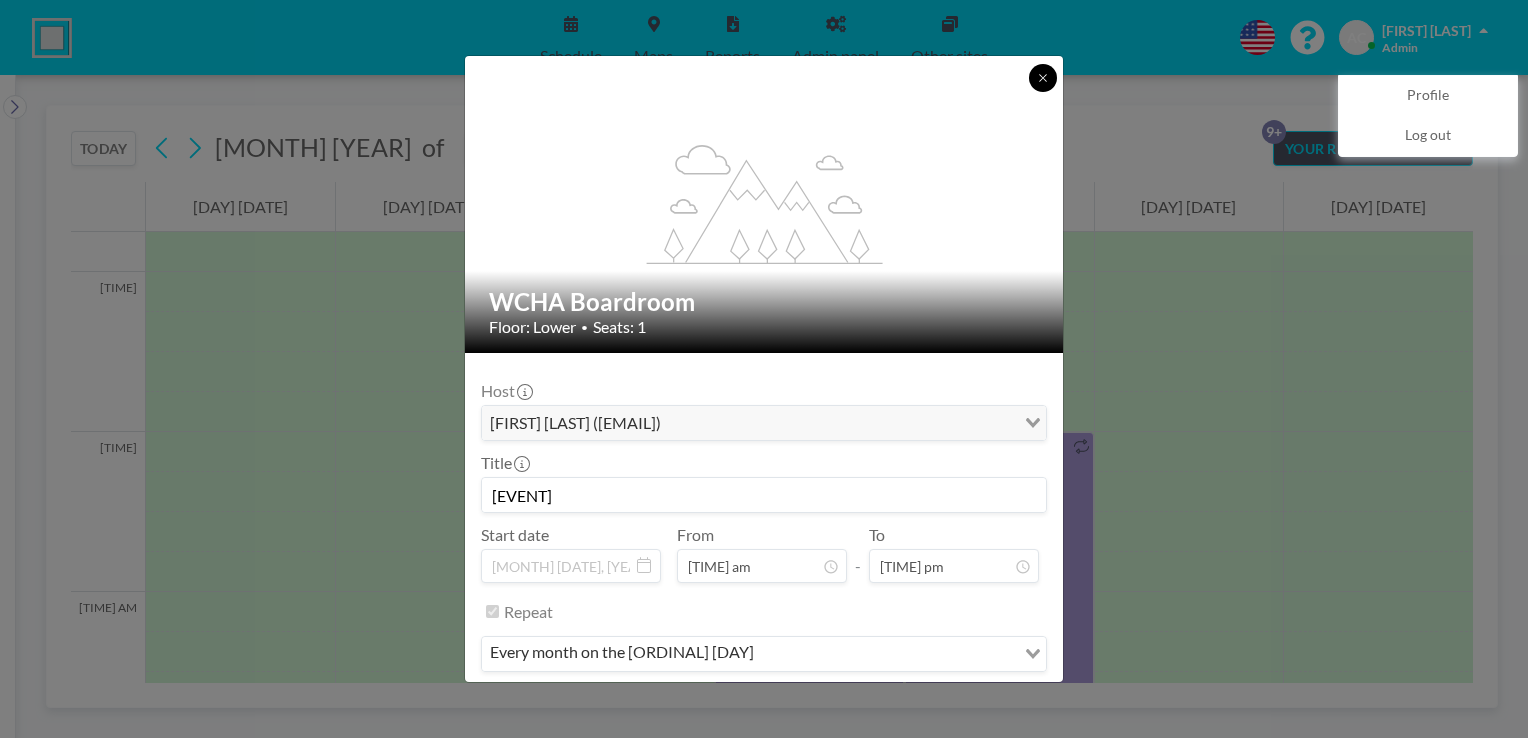 click 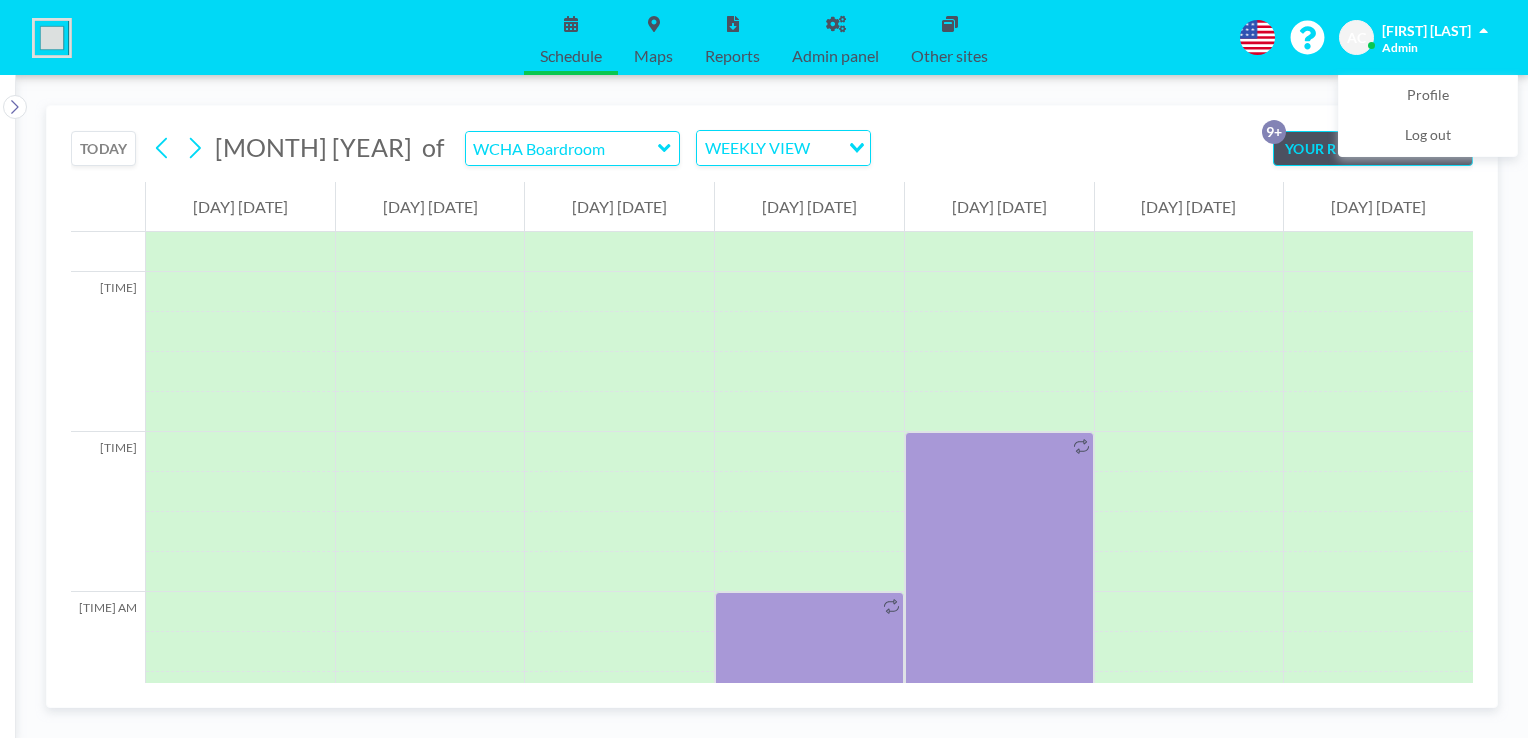 click on "YOUR RESERVATIONS   9+" at bounding box center (1373, 148) 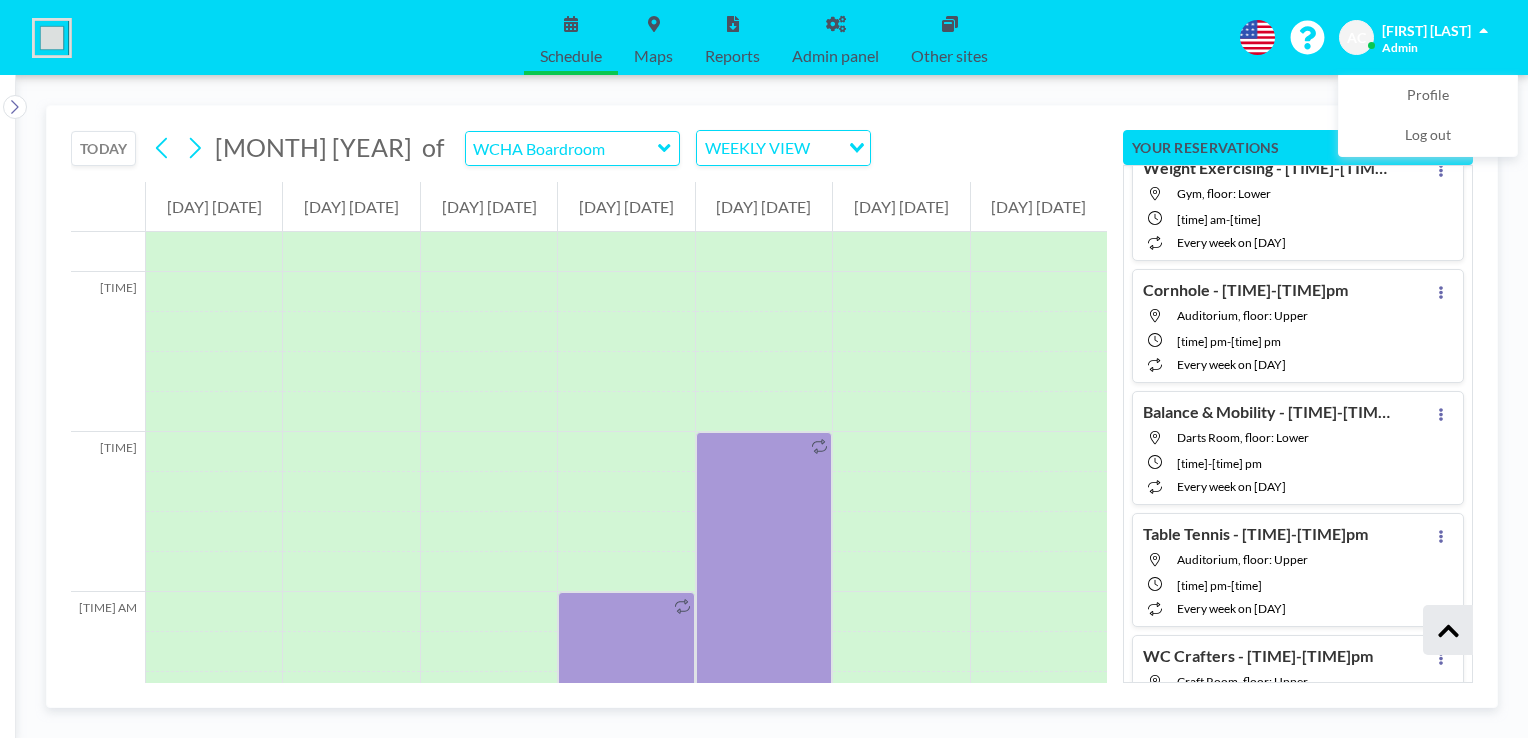 scroll, scrollTop: 1173, scrollLeft: 0, axis: vertical 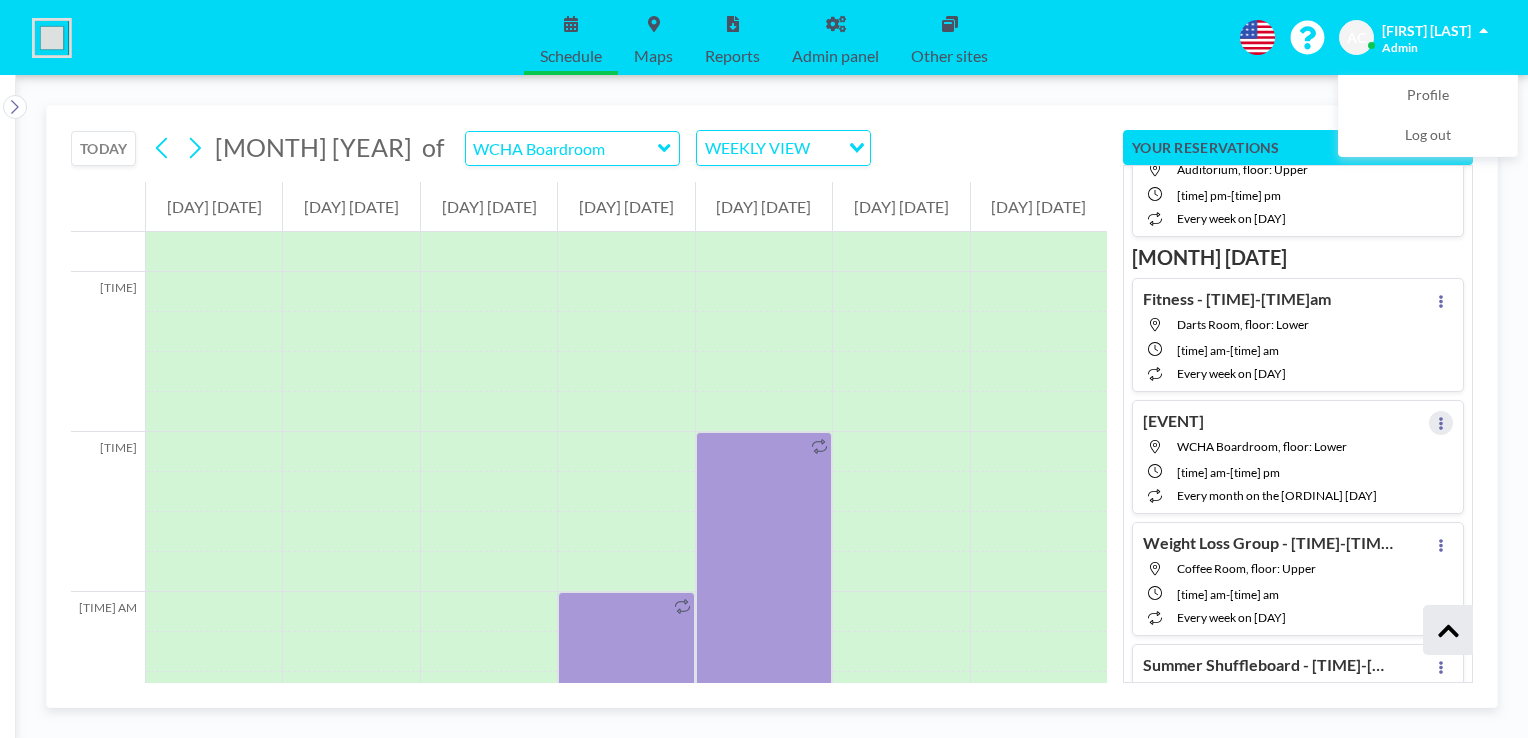 click 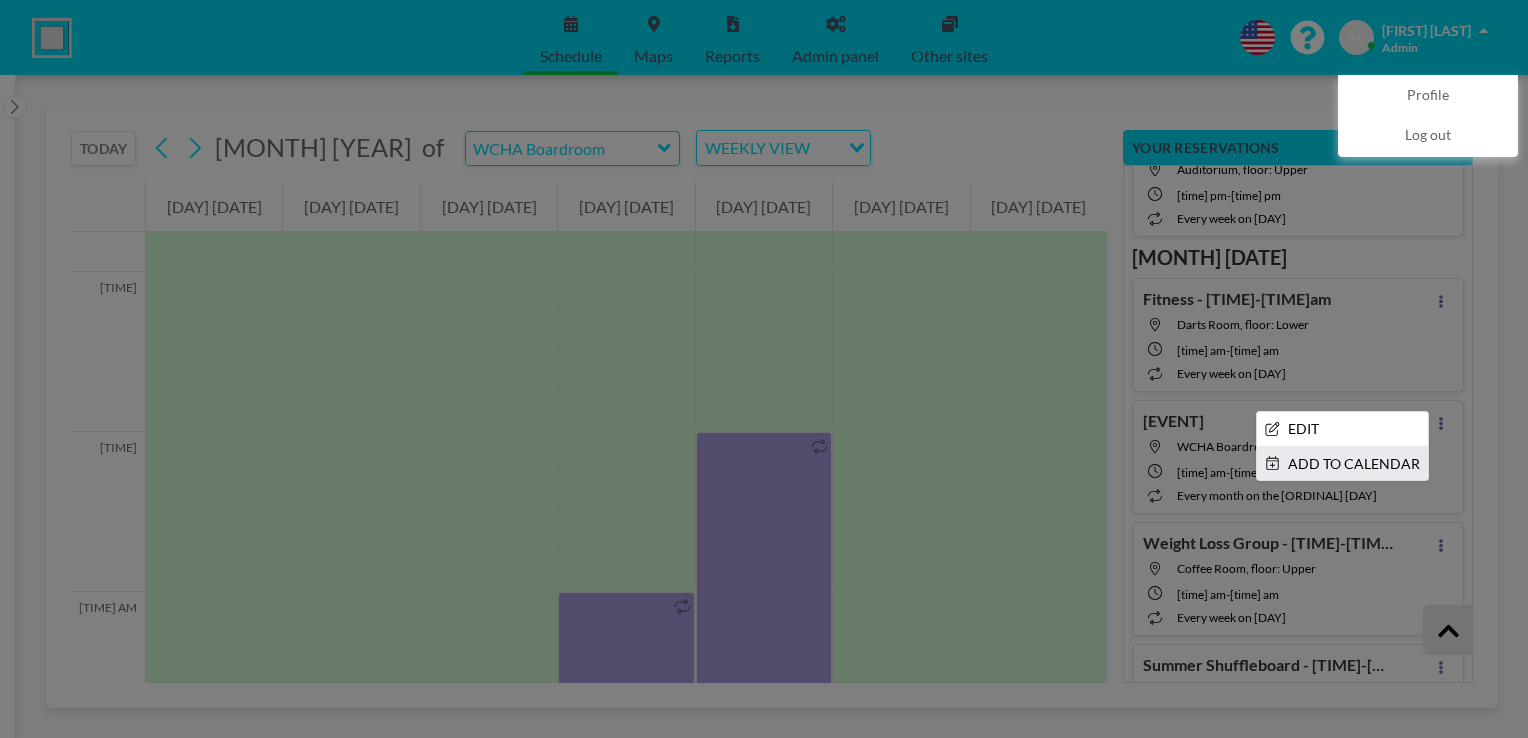 click on "ADD TO CALENDAR" at bounding box center [1342, 464] 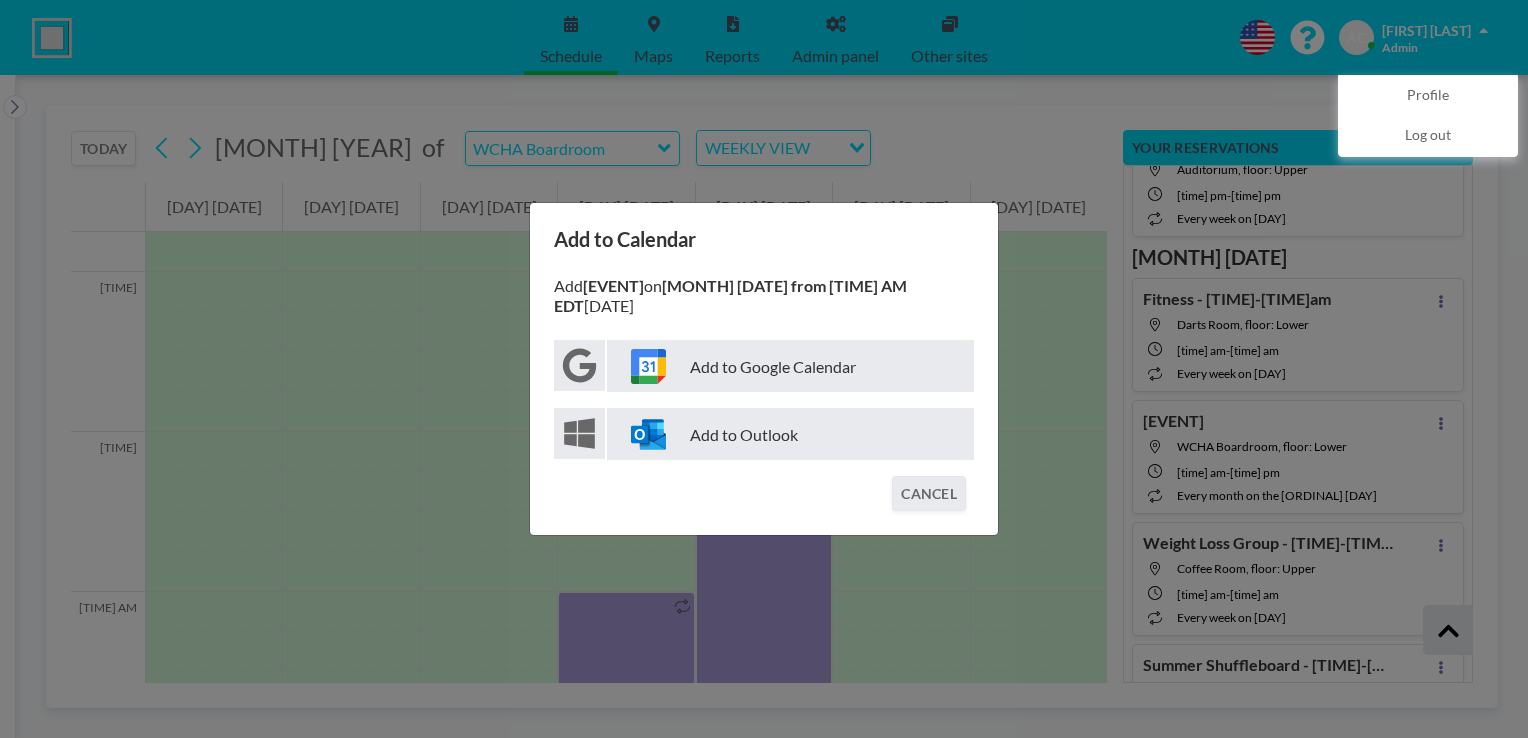 click on "Add to Google Calendar" at bounding box center (790, 366) 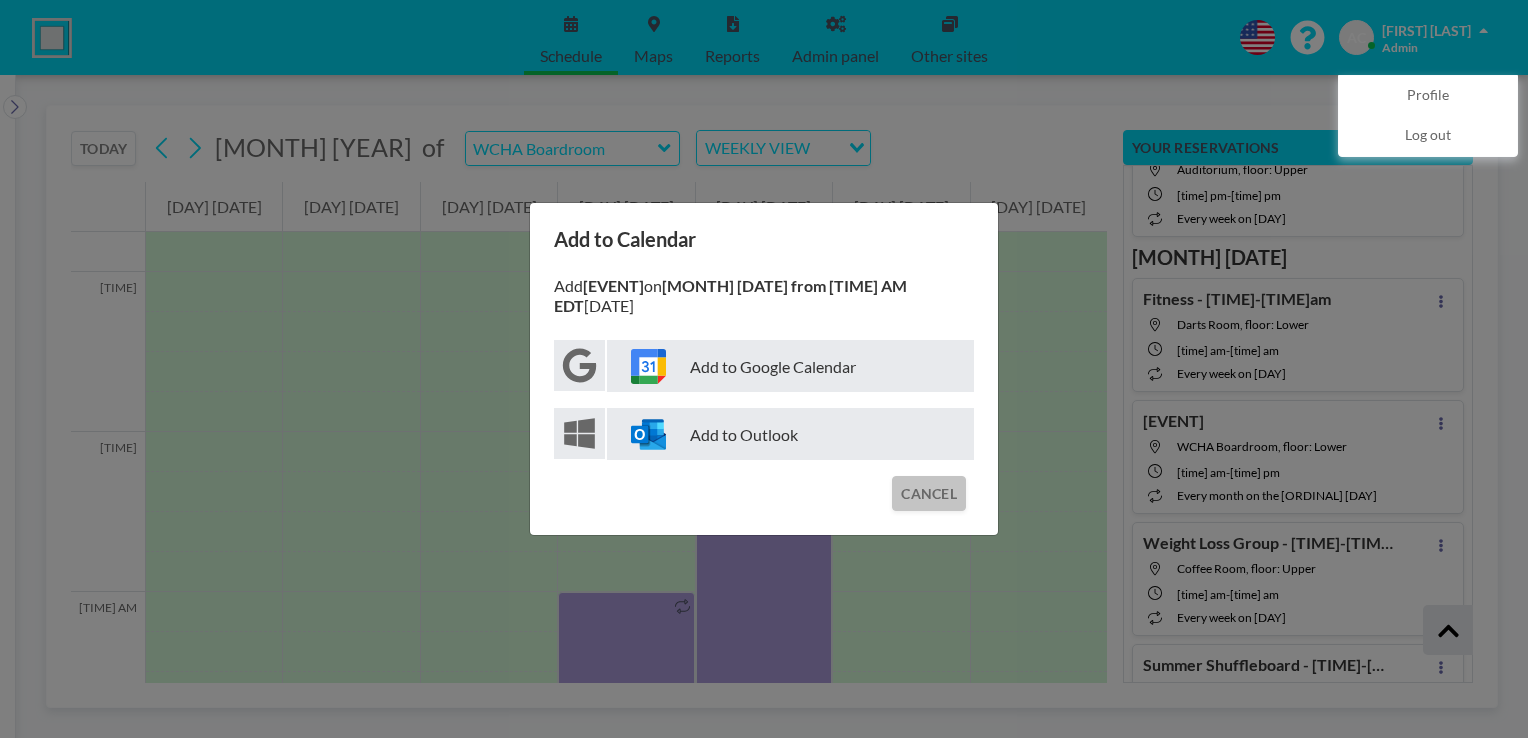 click on "CANCEL" at bounding box center [929, 493] 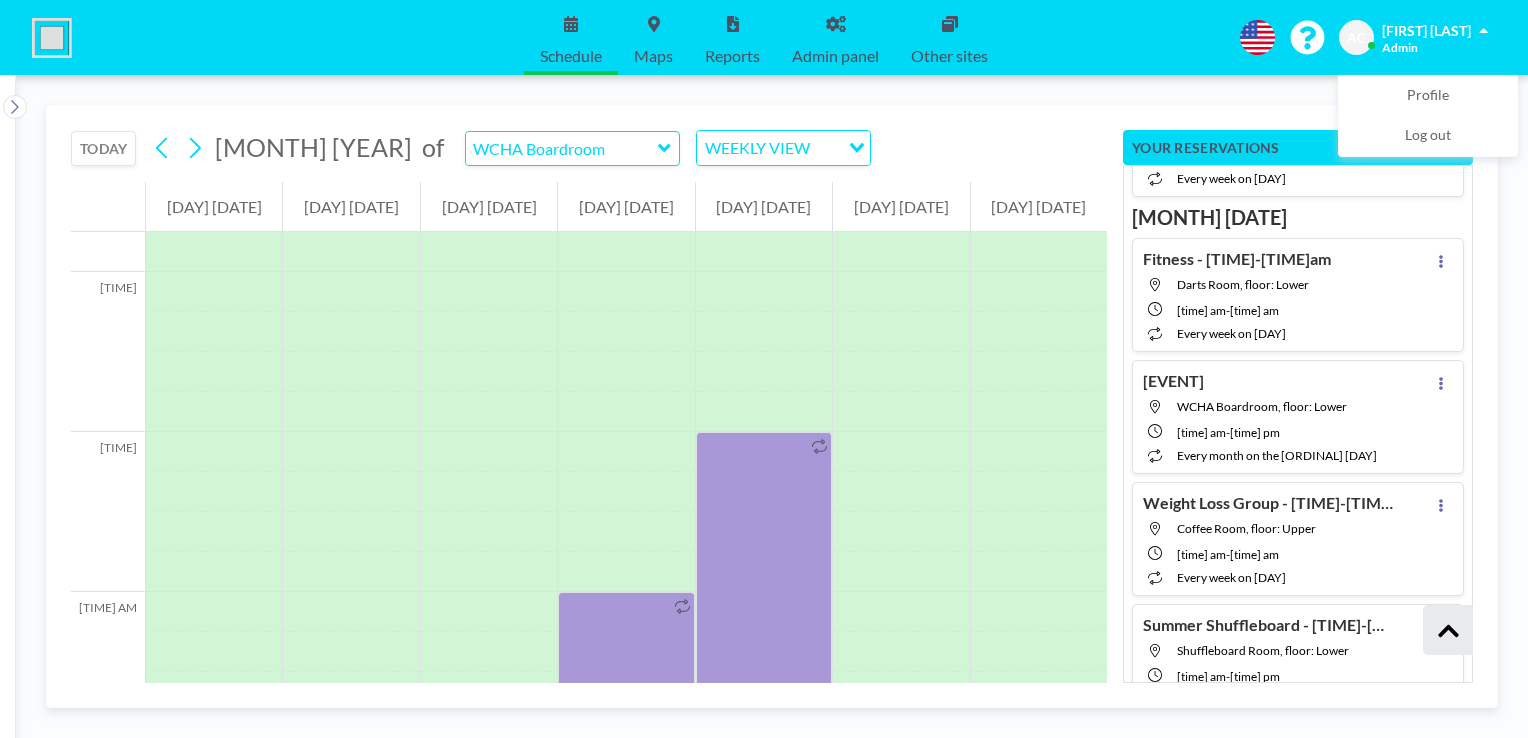 scroll, scrollTop: 3655, scrollLeft: 0, axis: vertical 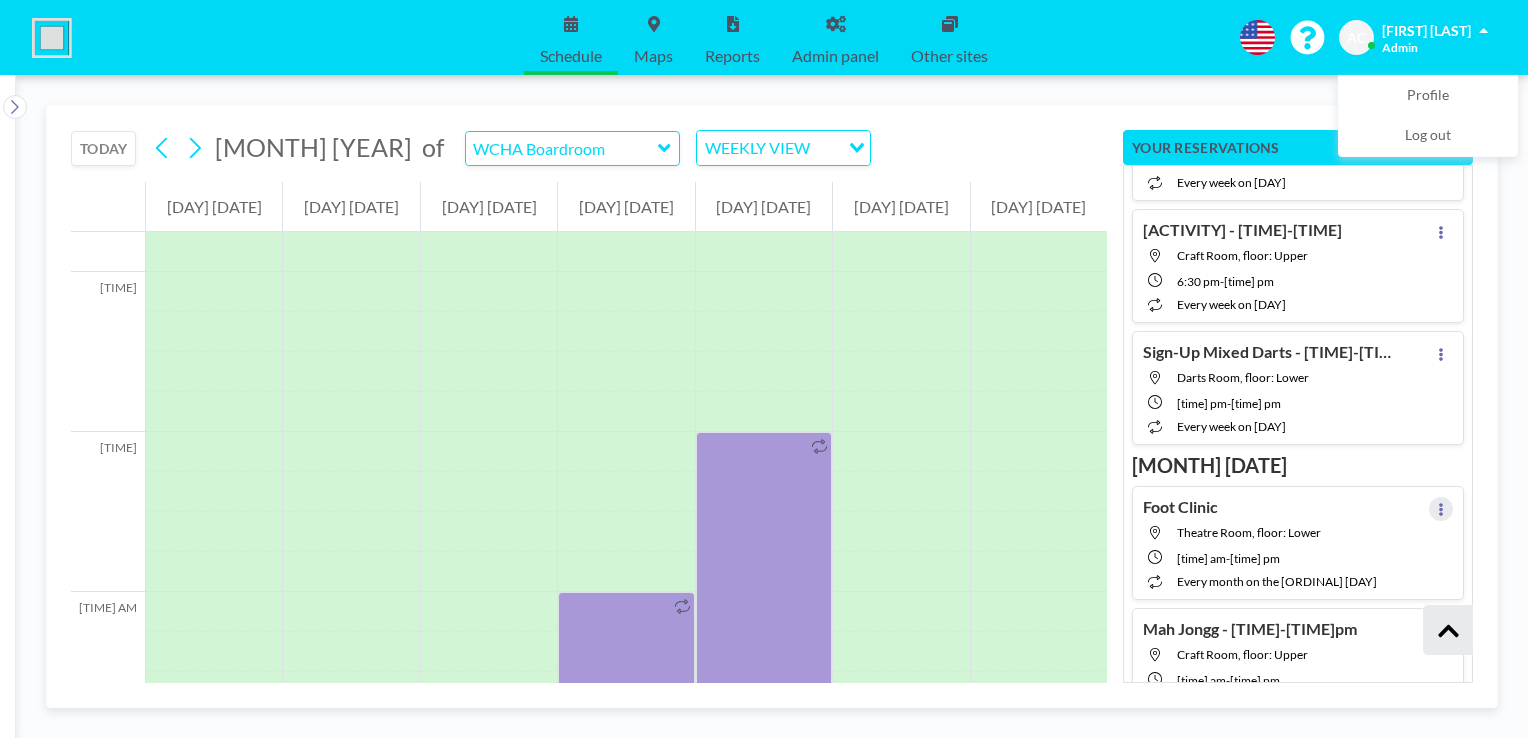 click at bounding box center (1441, 509) 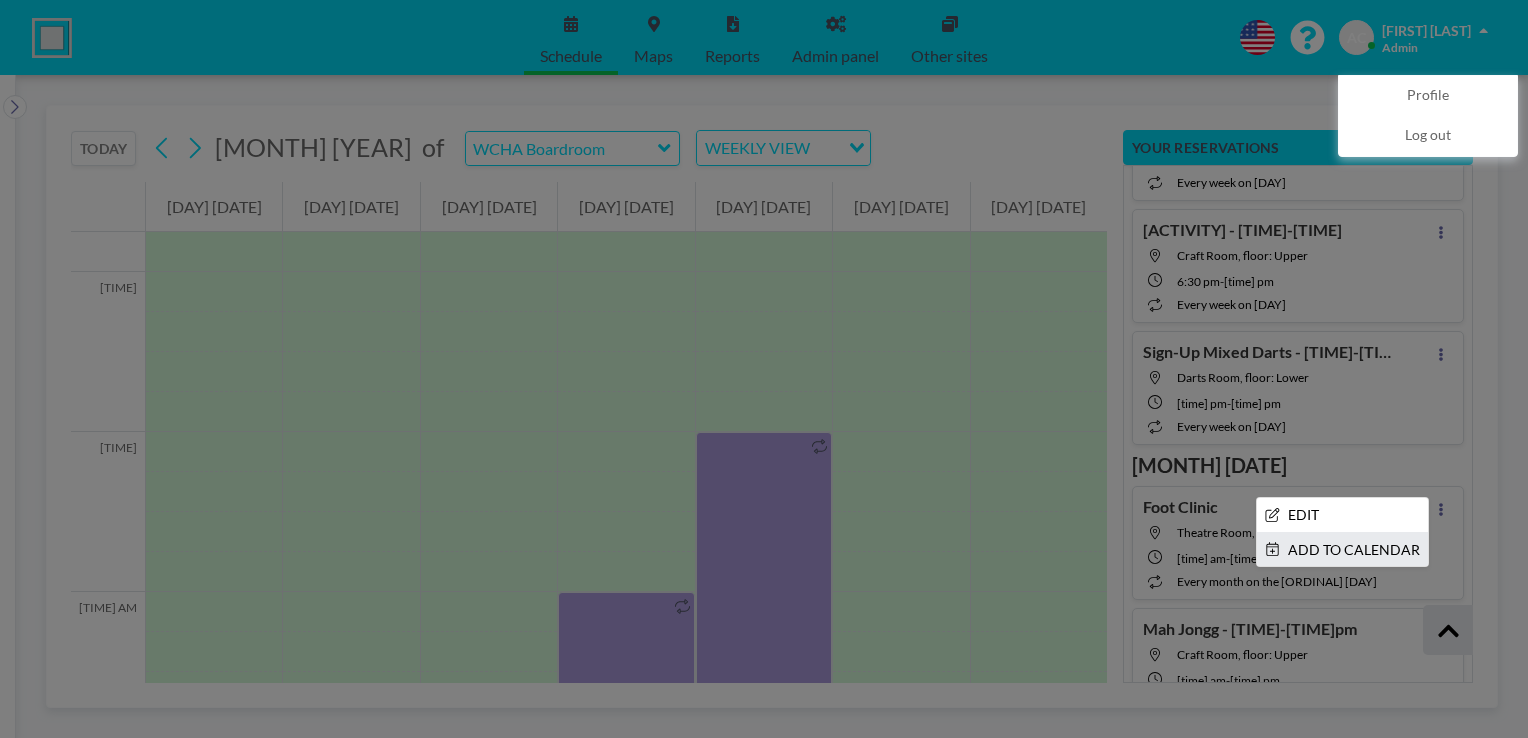 click on "ADD TO CALENDAR" at bounding box center [1342, 550] 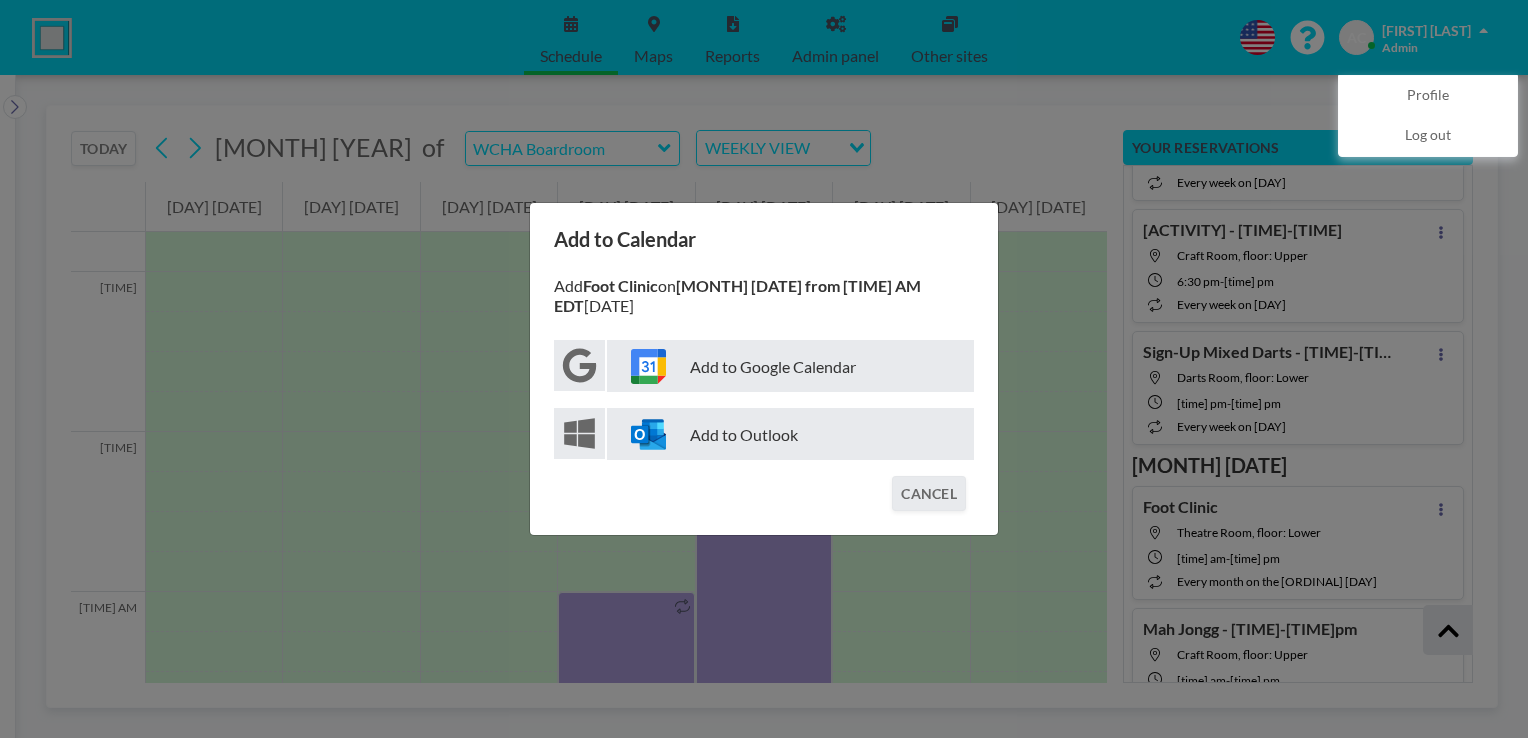 click on "Add to Google Calendar" at bounding box center [790, 366] 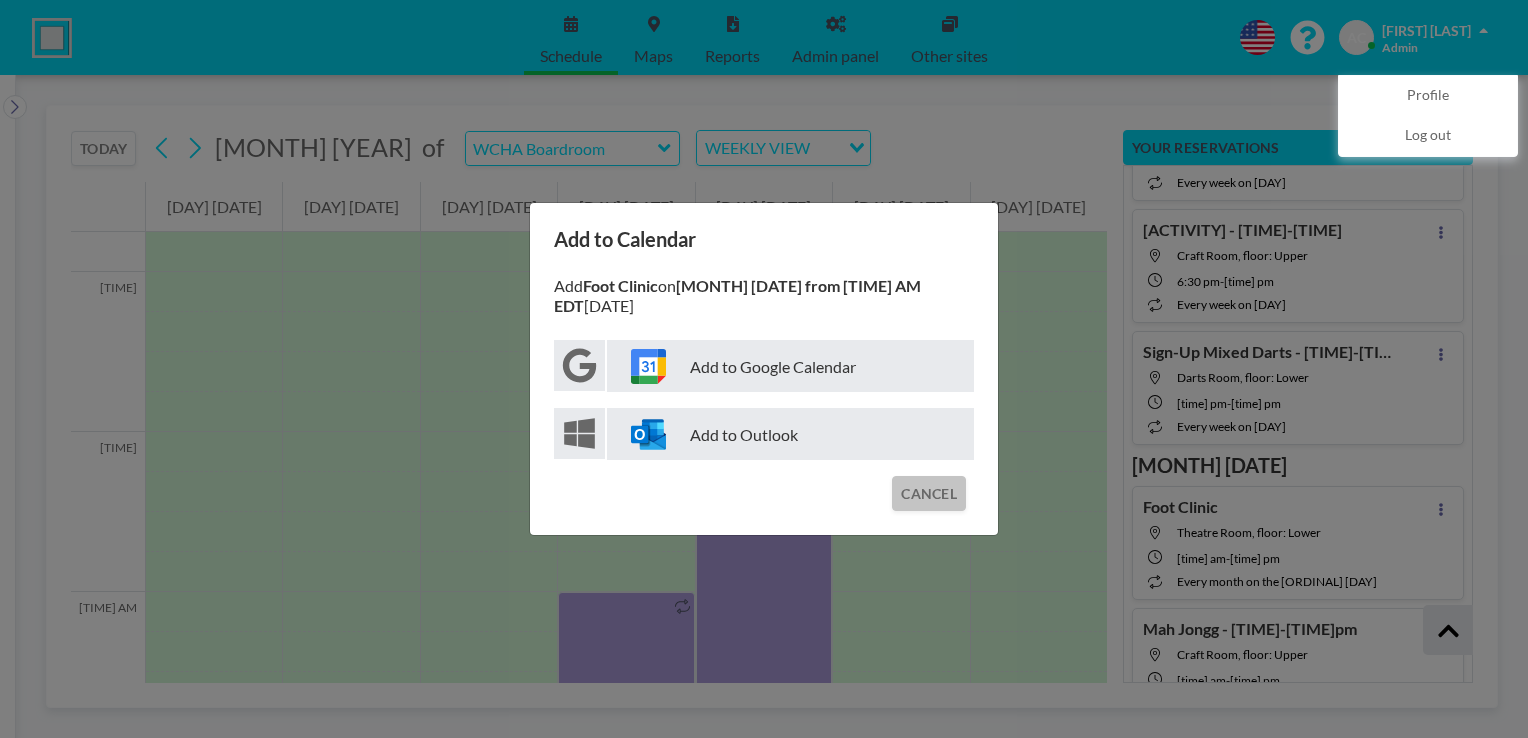 click on "CANCEL" at bounding box center [929, 493] 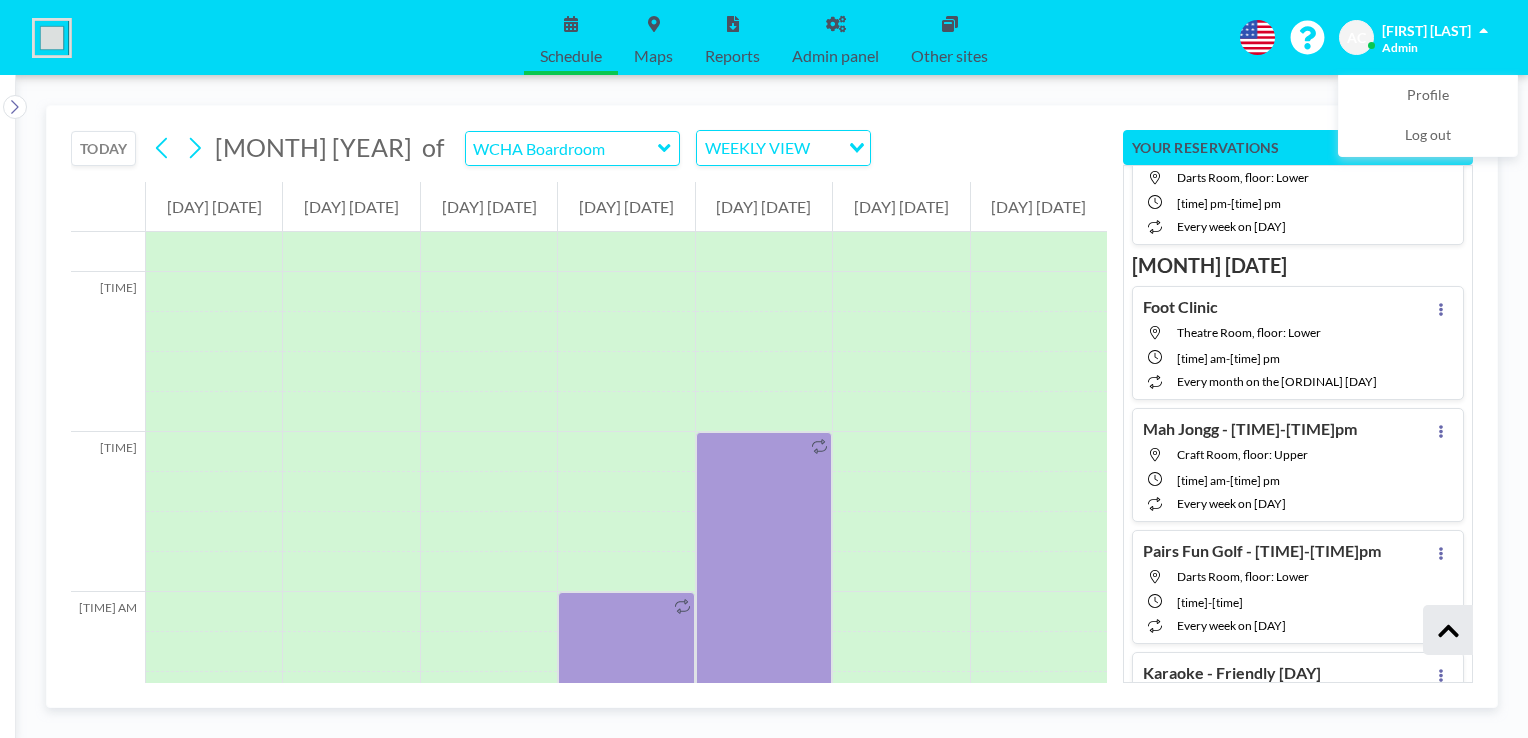 scroll, scrollTop: 5104, scrollLeft: 0, axis: vertical 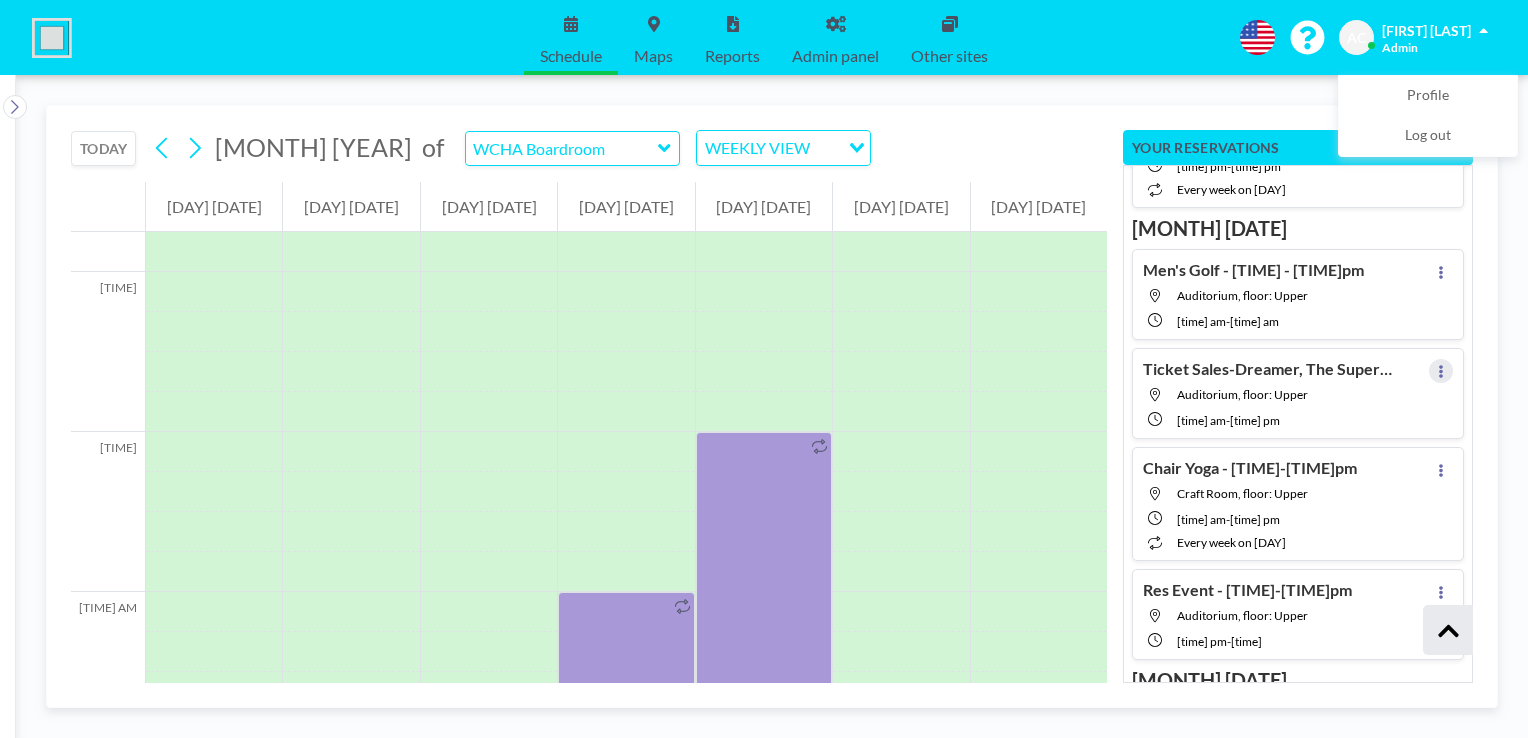 click 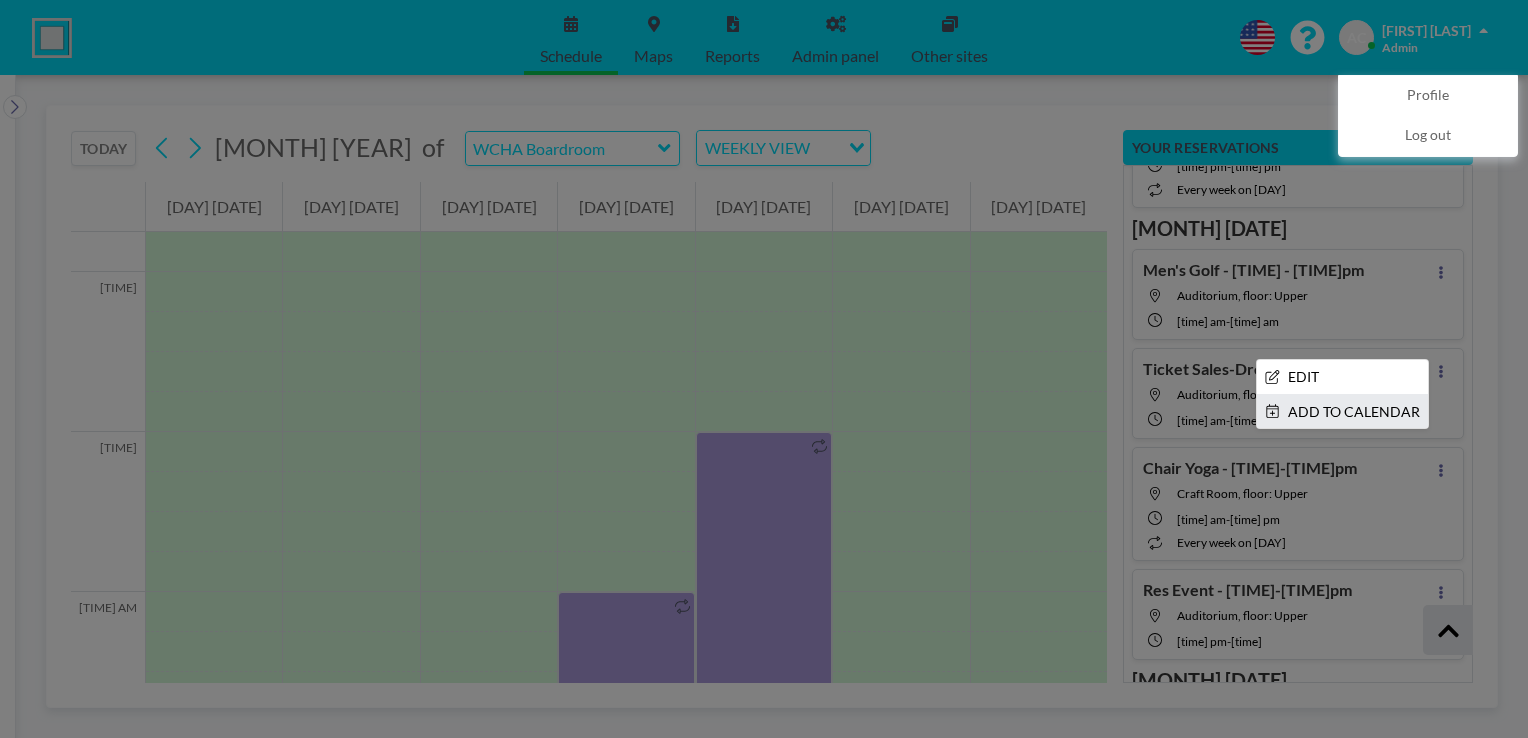 click on "ADD TO CALENDAR" at bounding box center [1342, 412] 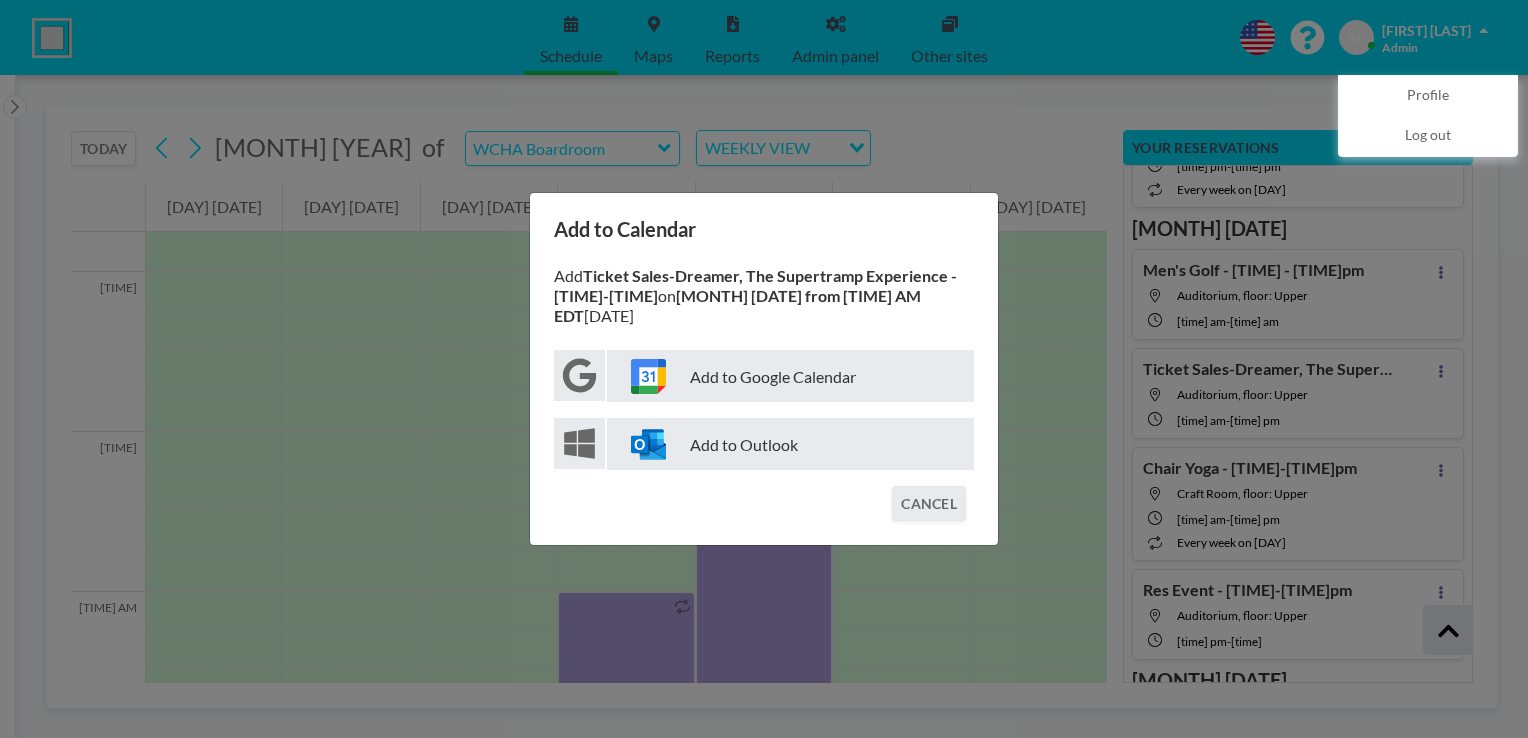 click on "Add to Google Calendar" at bounding box center (790, 376) 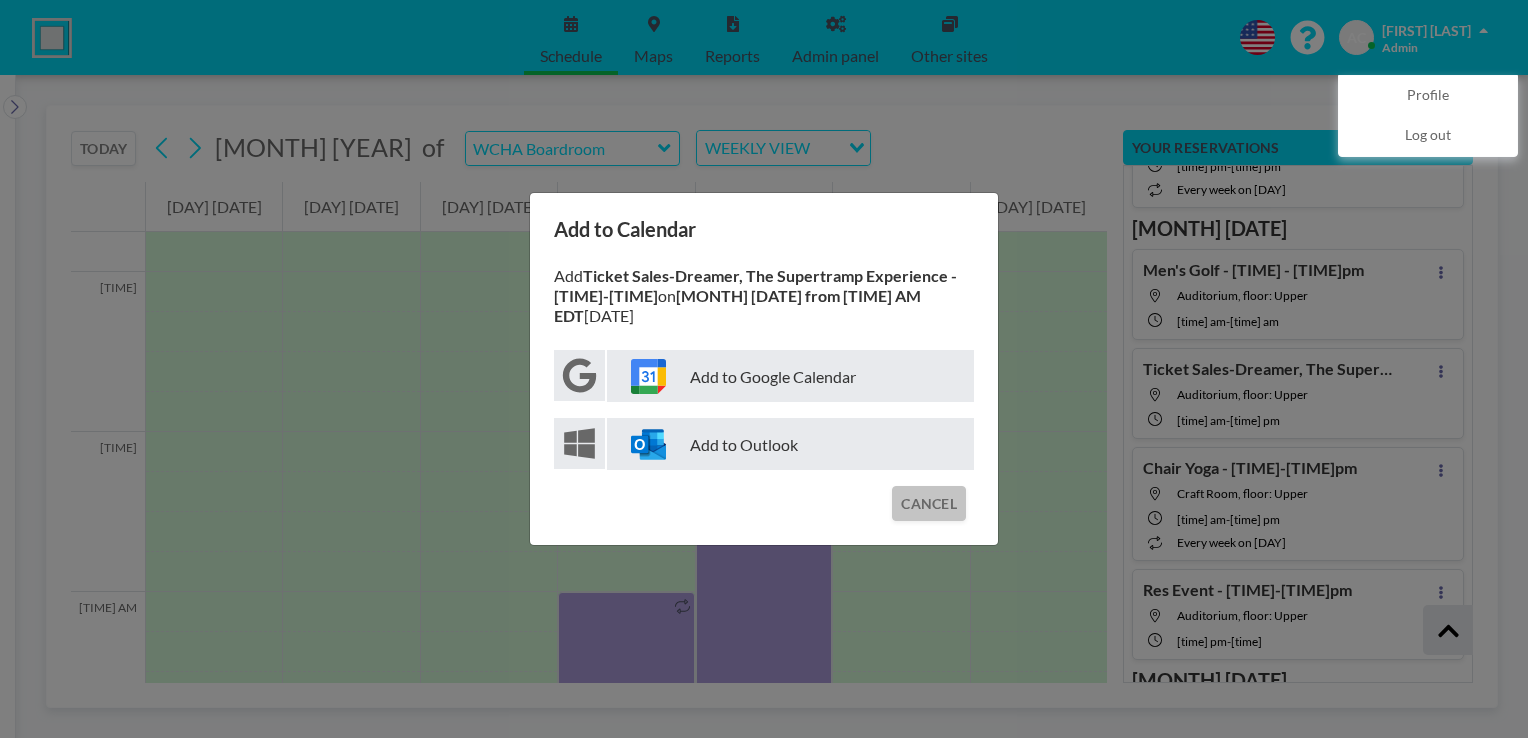 click on "CANCEL" at bounding box center [929, 503] 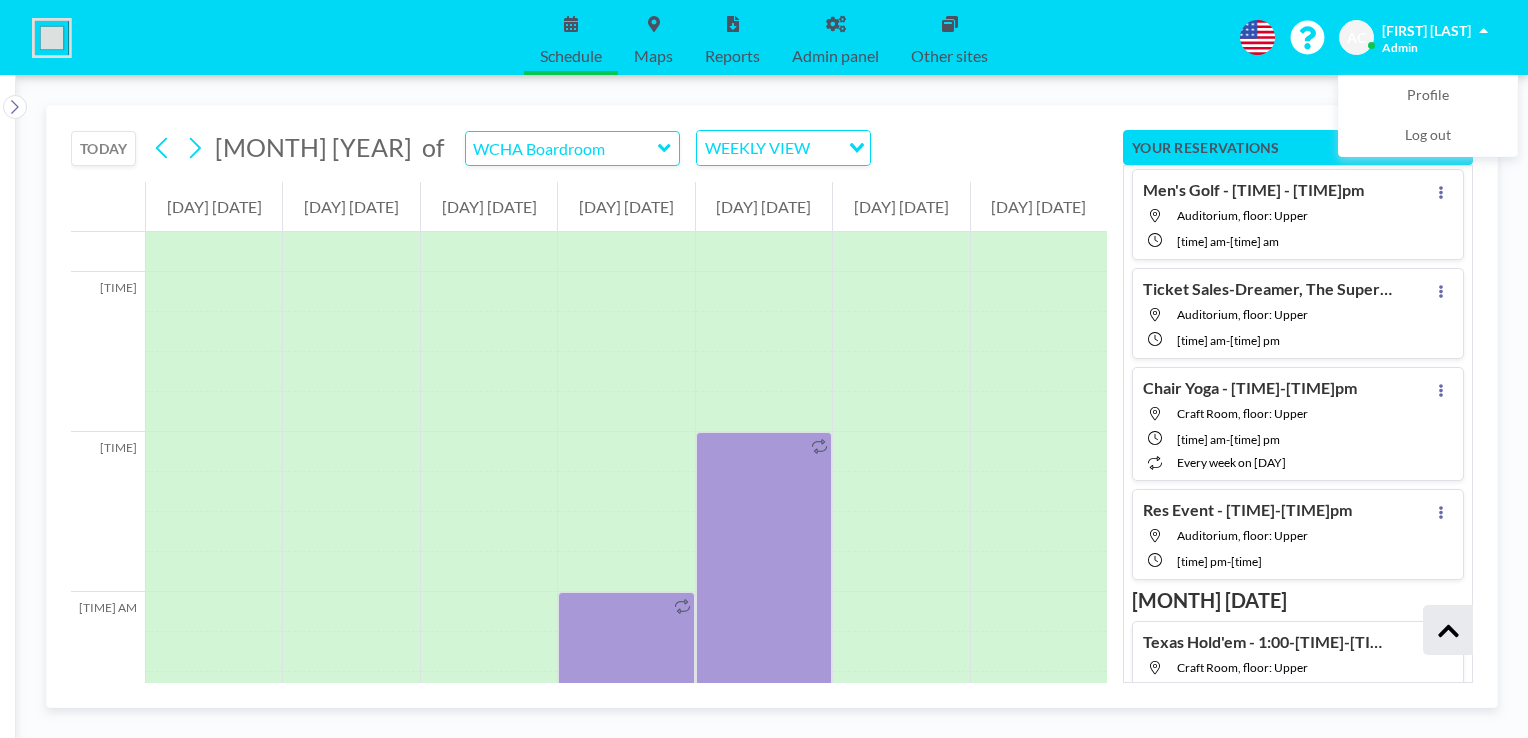 scroll, scrollTop: 5864, scrollLeft: 0, axis: vertical 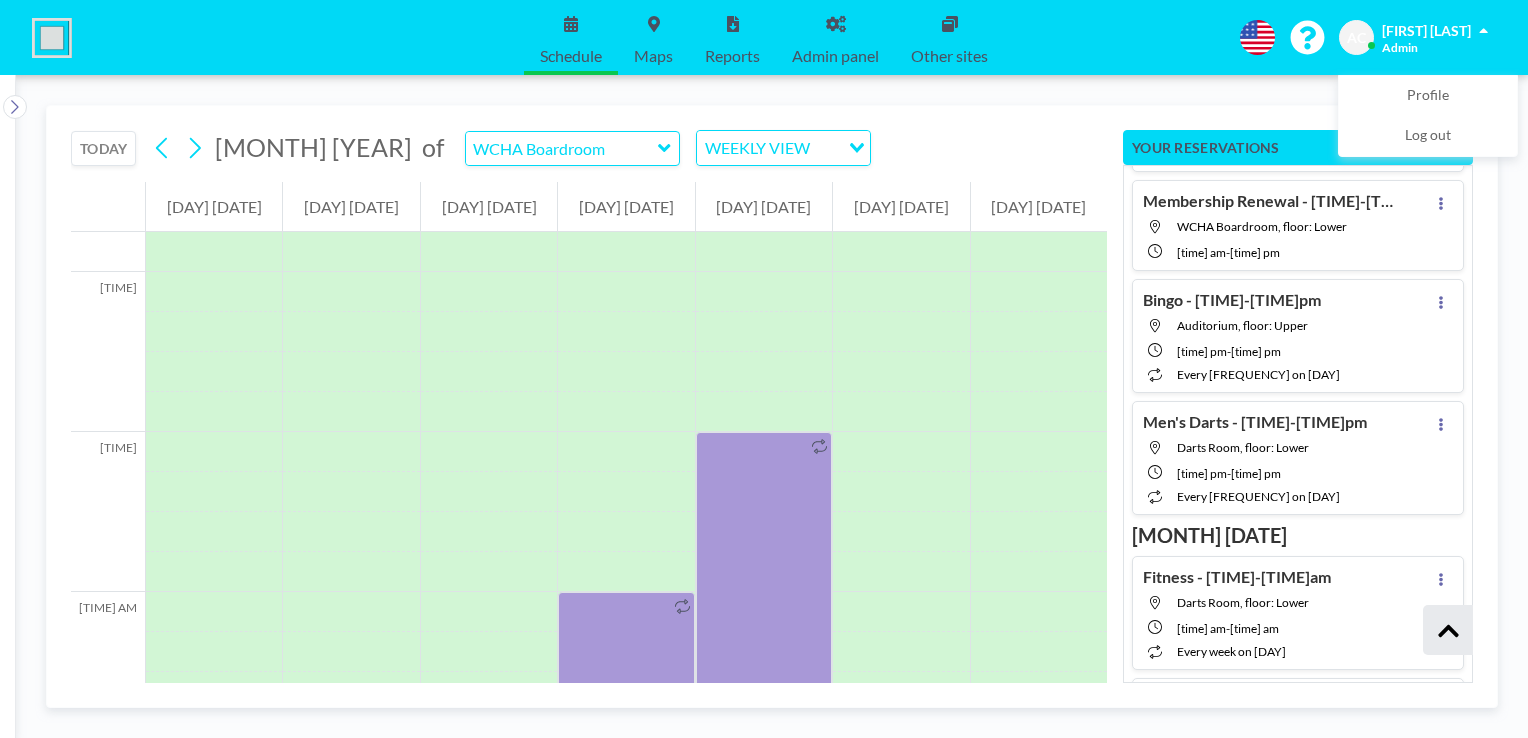 click on "Darts Room, floor: Lower" at bounding box center (1243, 447) 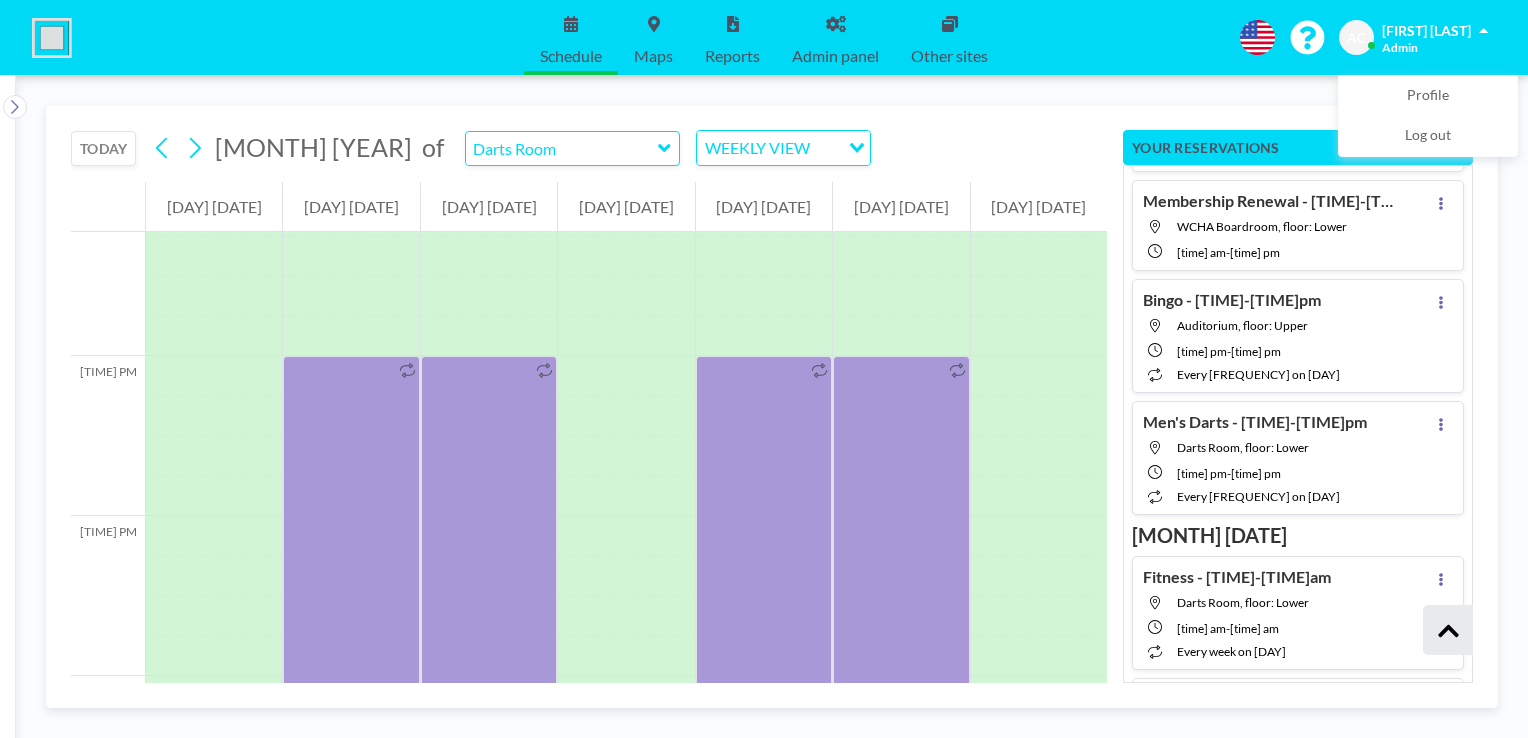 scroll, scrollTop: 3000, scrollLeft: 0, axis: vertical 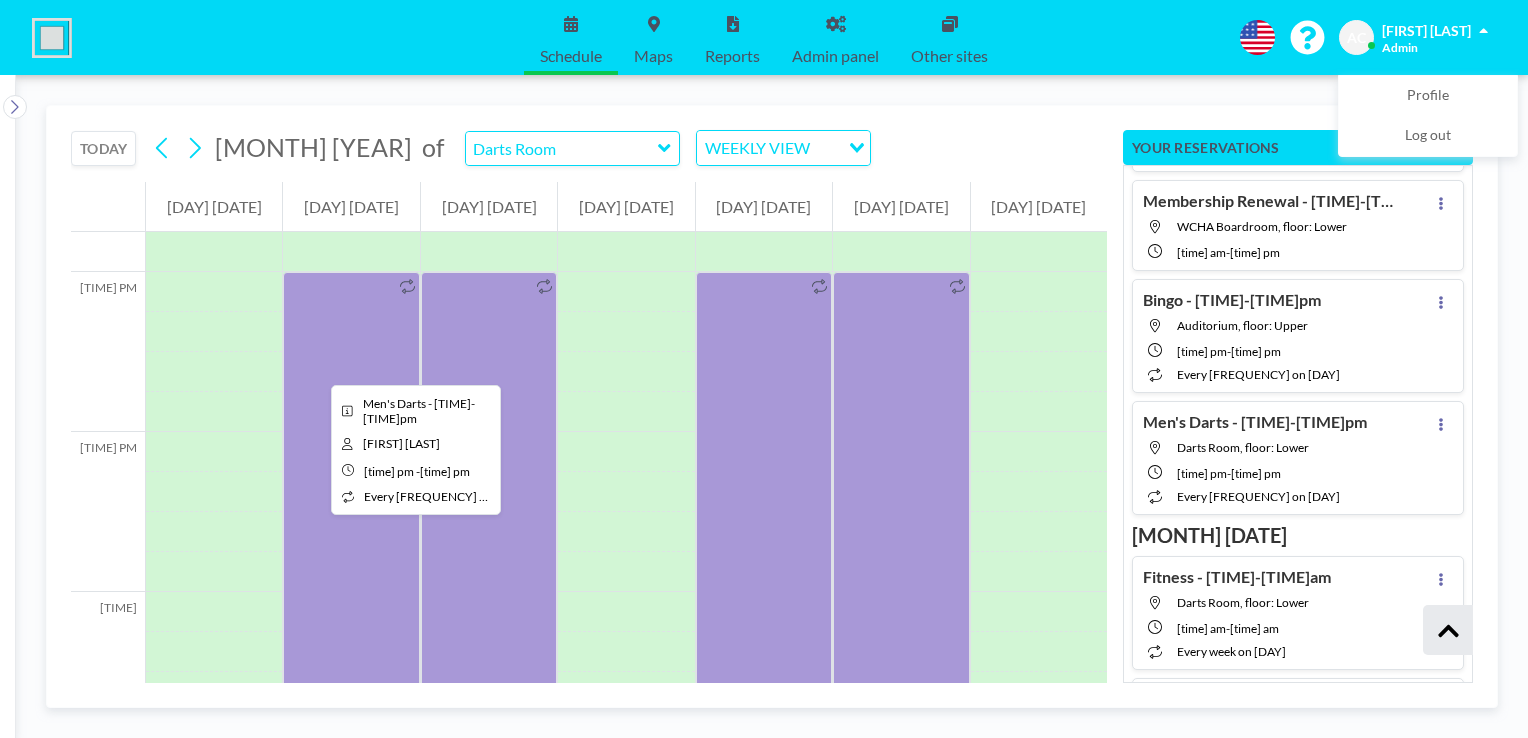 click at bounding box center (351, 512) 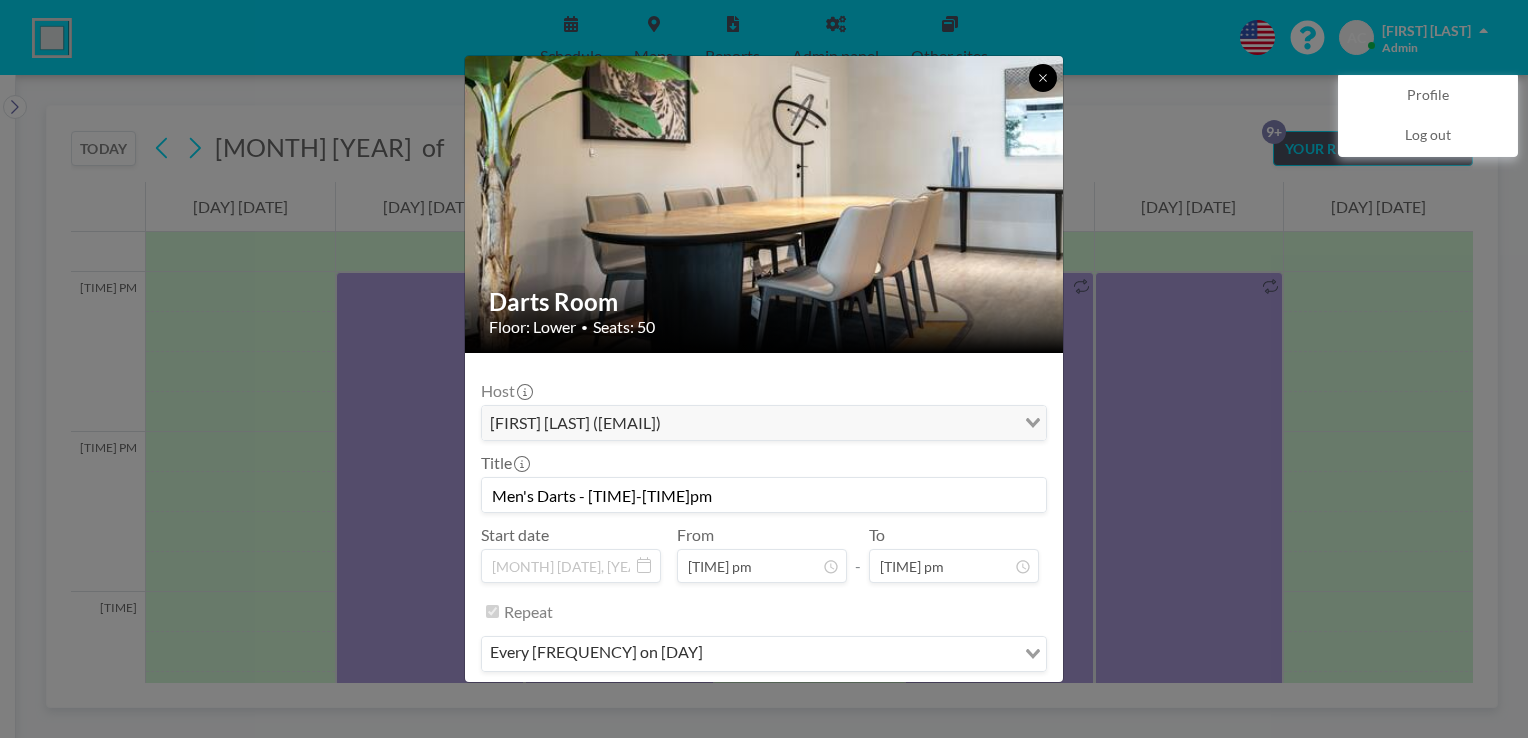 click 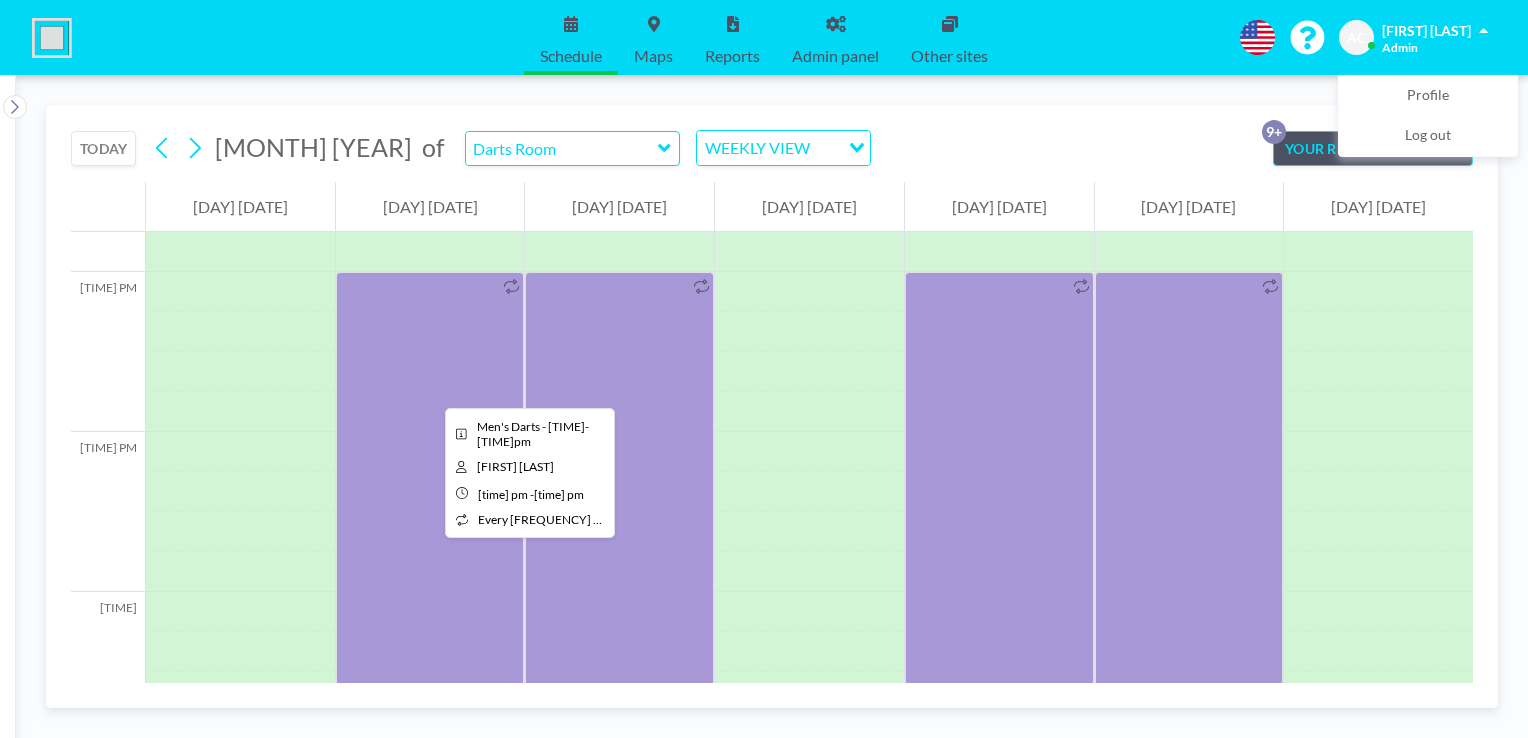 click at bounding box center (430, 512) 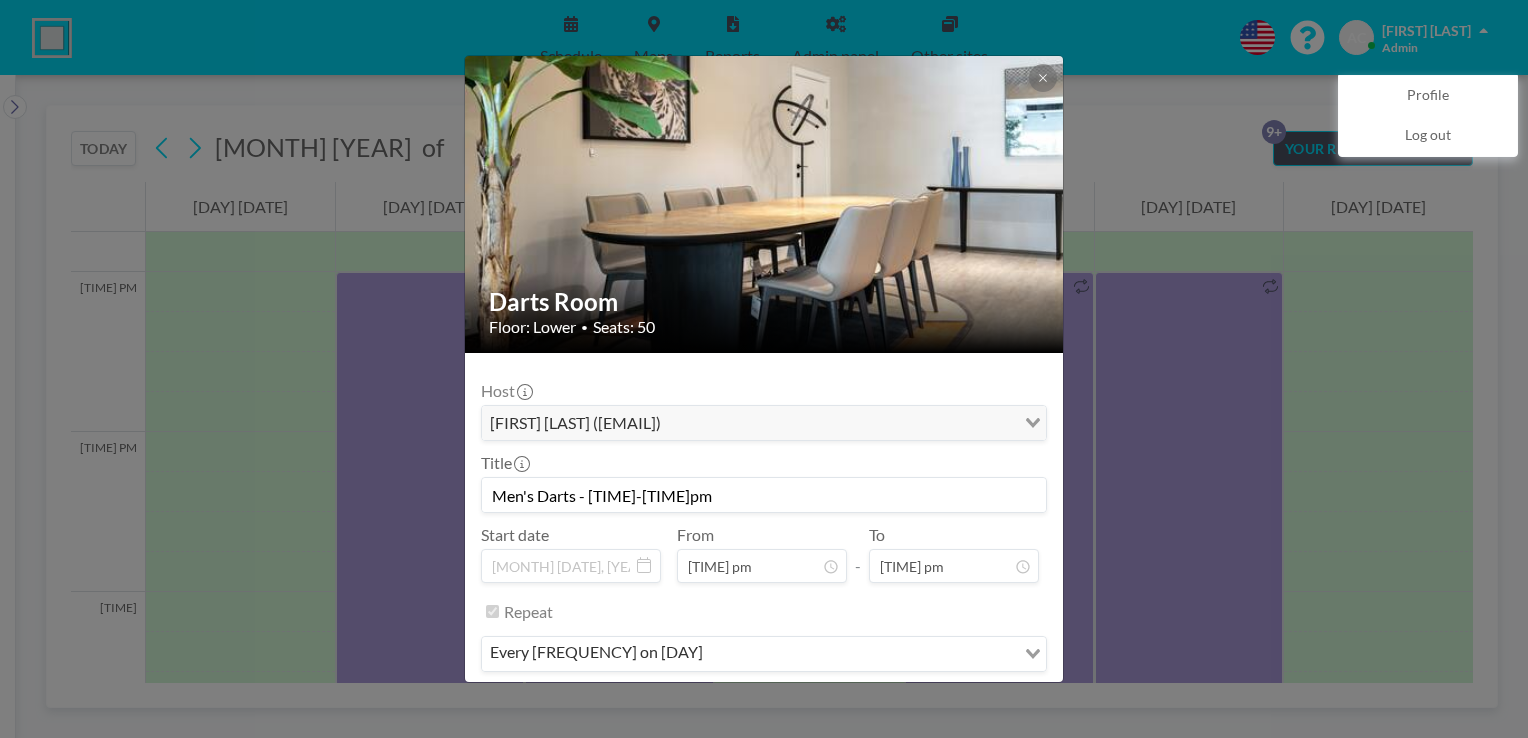 scroll, scrollTop: 62, scrollLeft: 0, axis: vertical 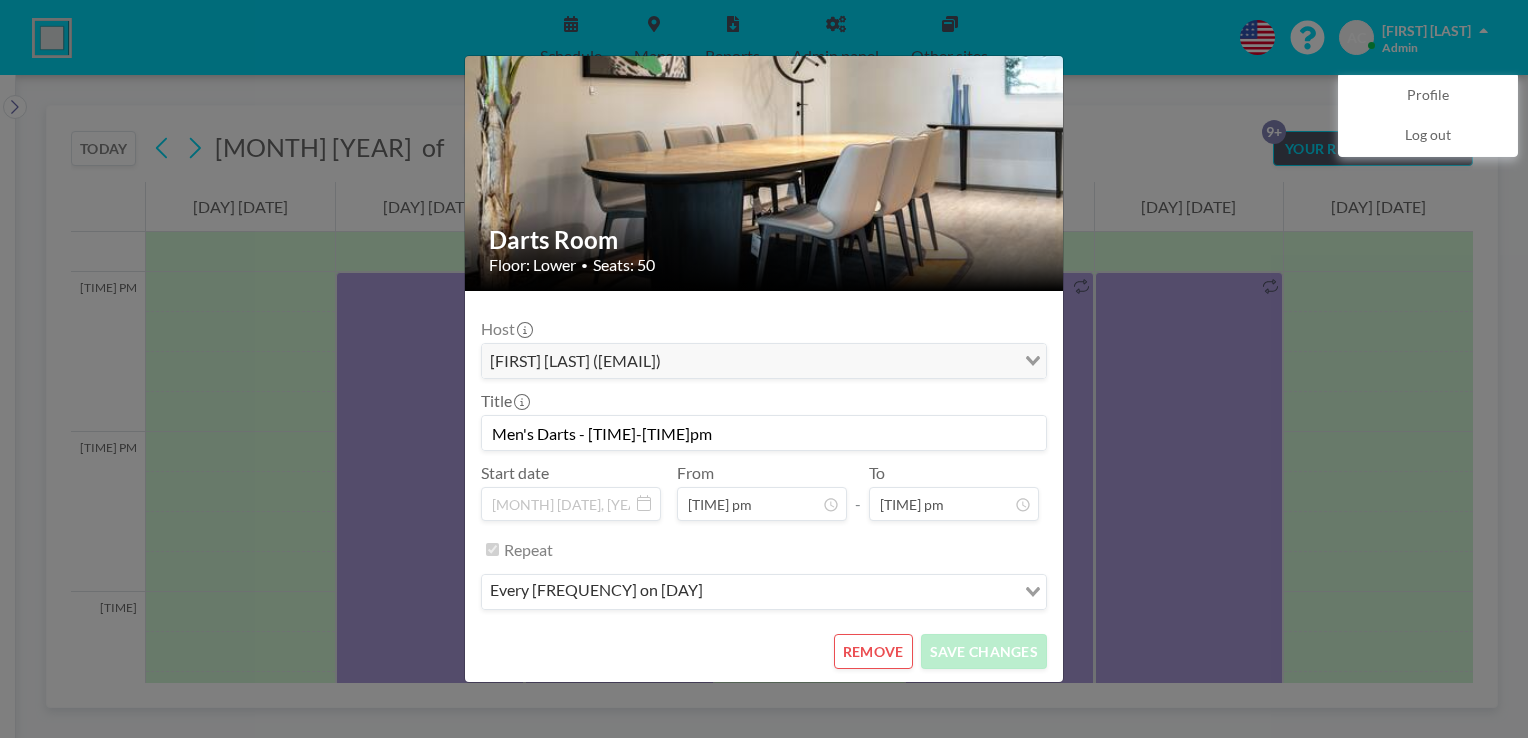 click on "REMOVE" at bounding box center [873, 651] 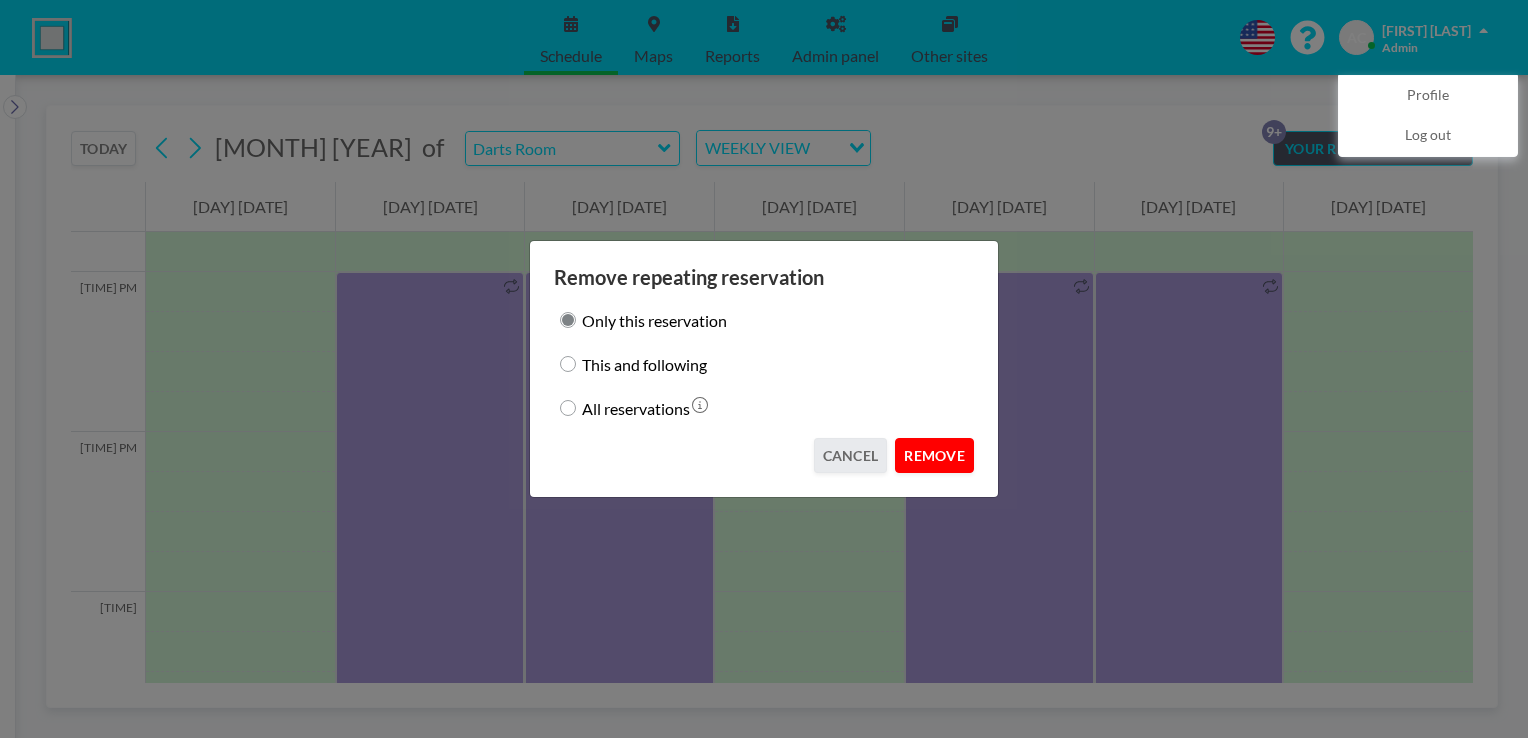 click on "REMOVE" at bounding box center [934, 455] 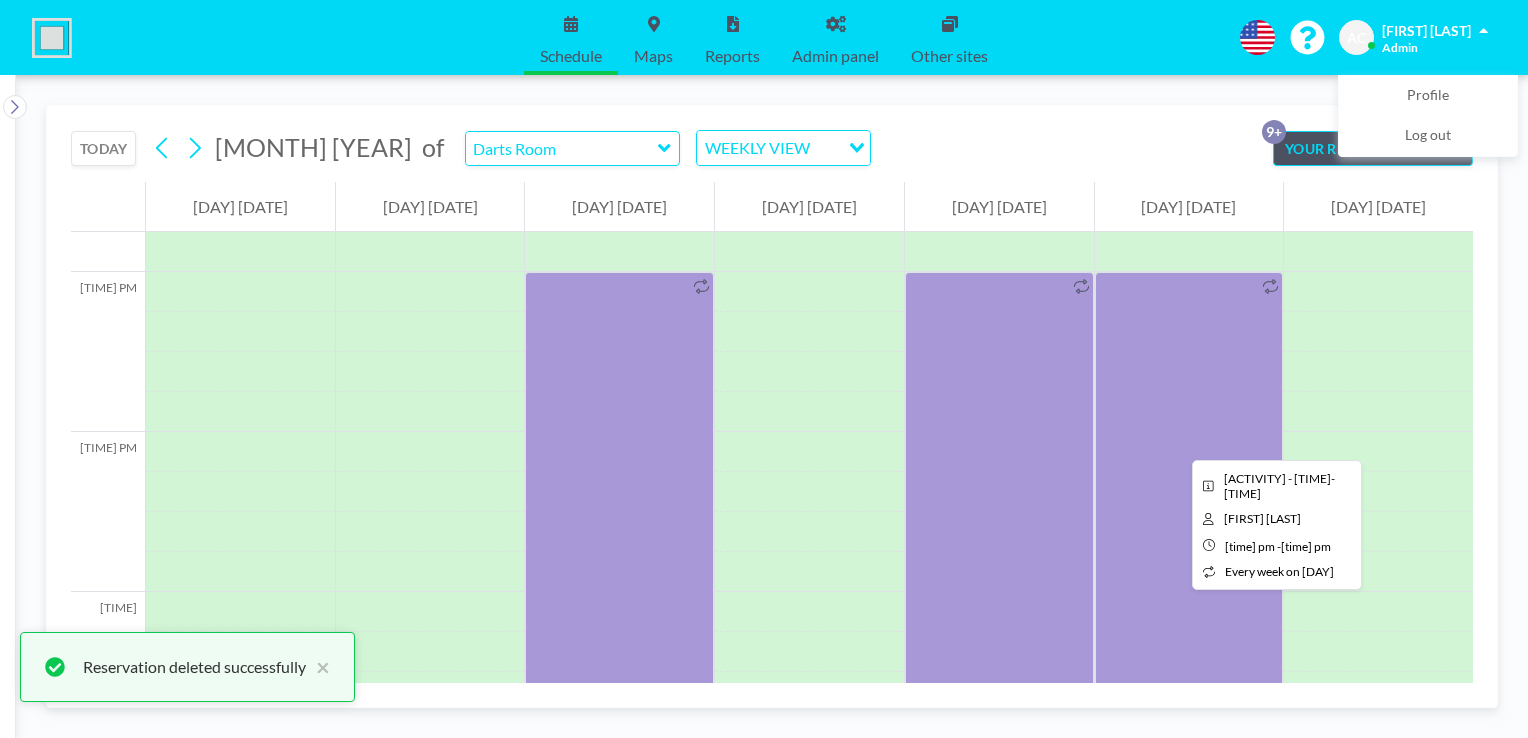 click at bounding box center (1189, 512) 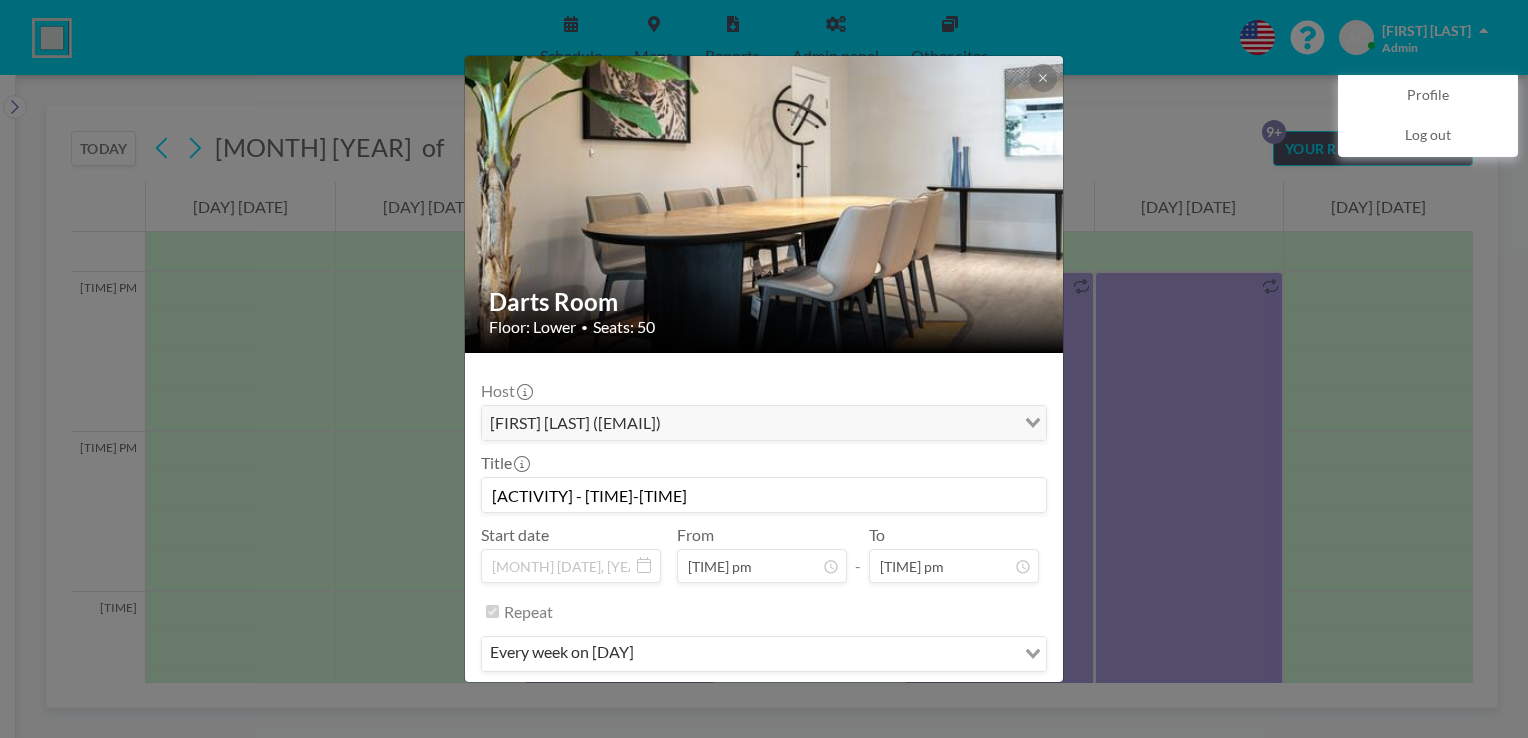scroll, scrollTop: 62, scrollLeft: 0, axis: vertical 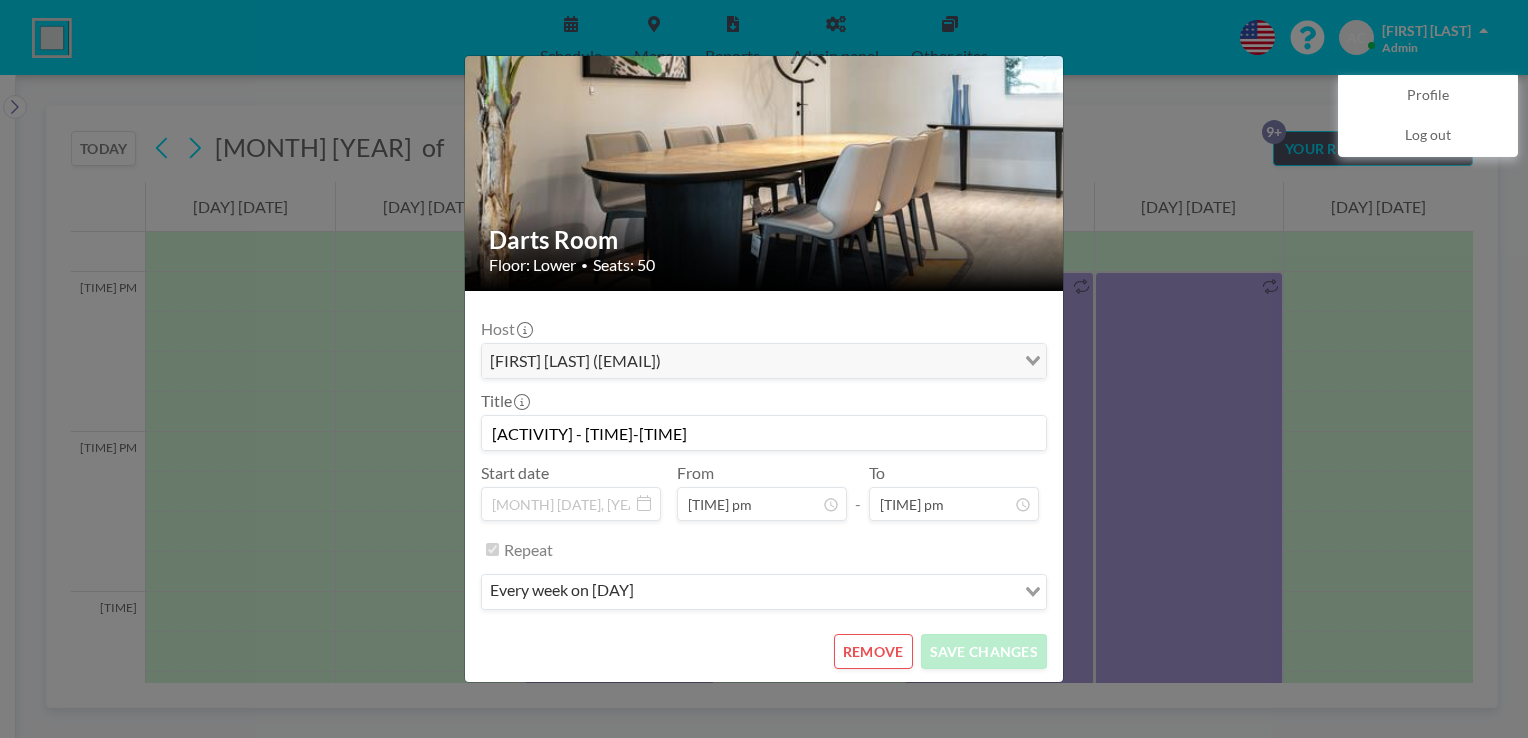 click on "REMOVE   SAVE CHANGES" at bounding box center (764, 651) 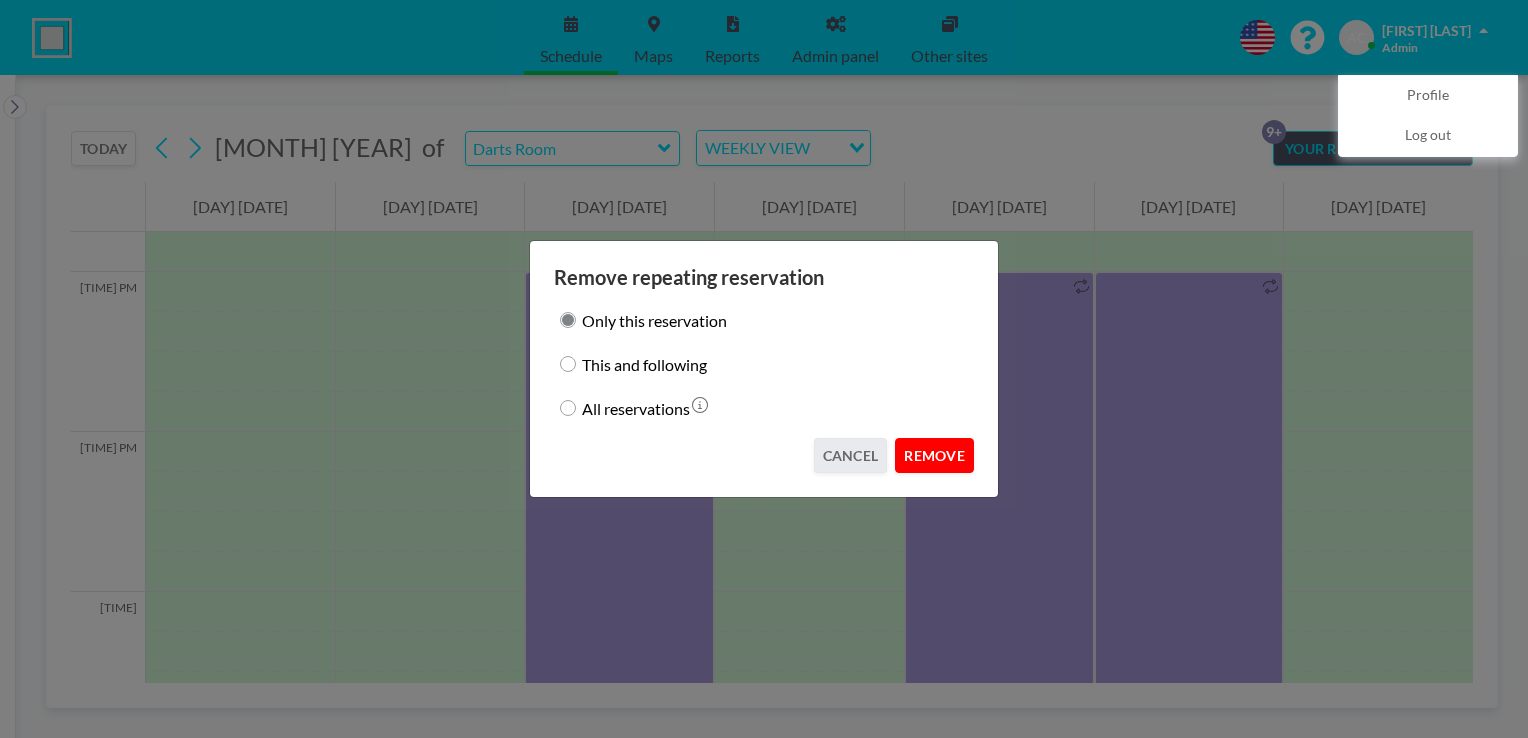 click on "REMOVE" at bounding box center [934, 455] 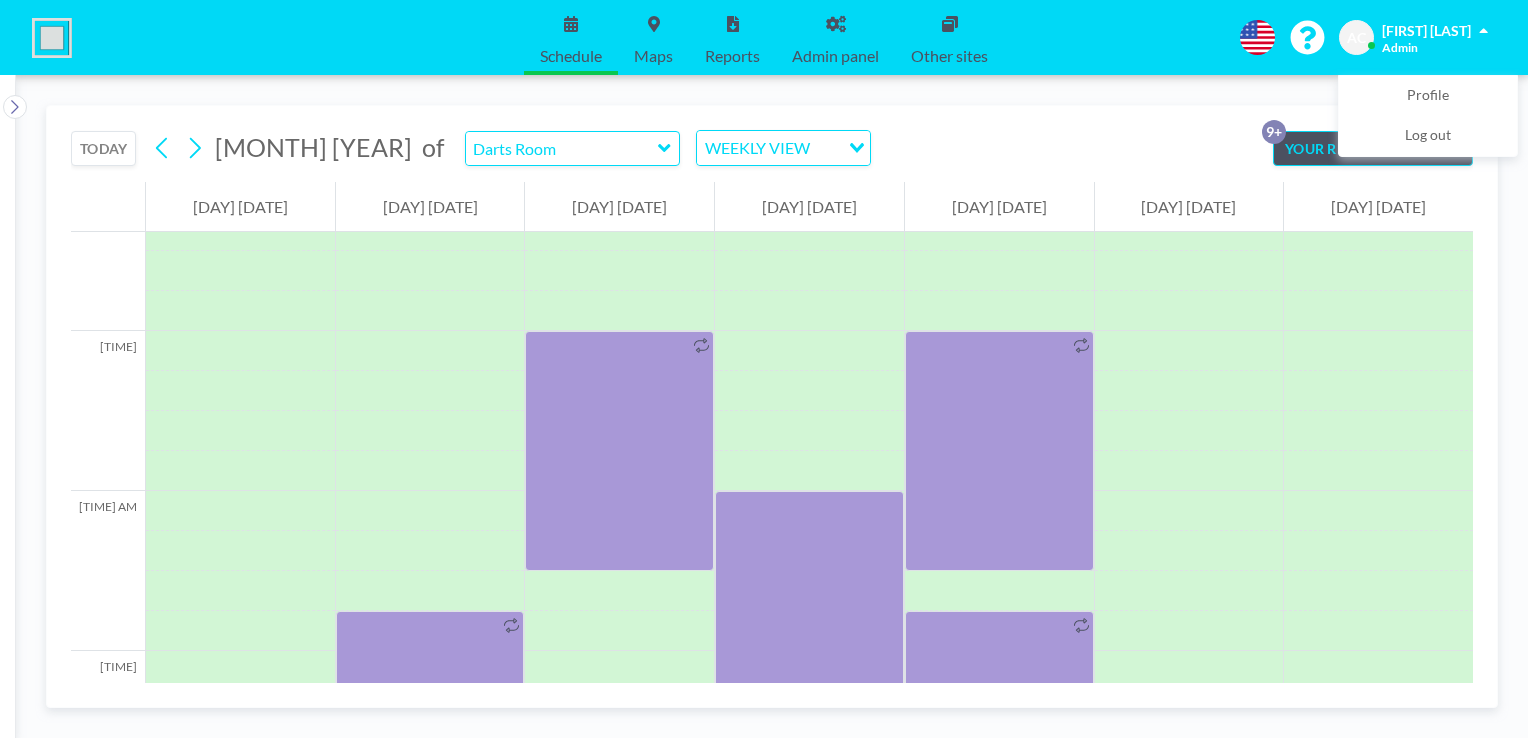 scroll, scrollTop: 1328, scrollLeft: 0, axis: vertical 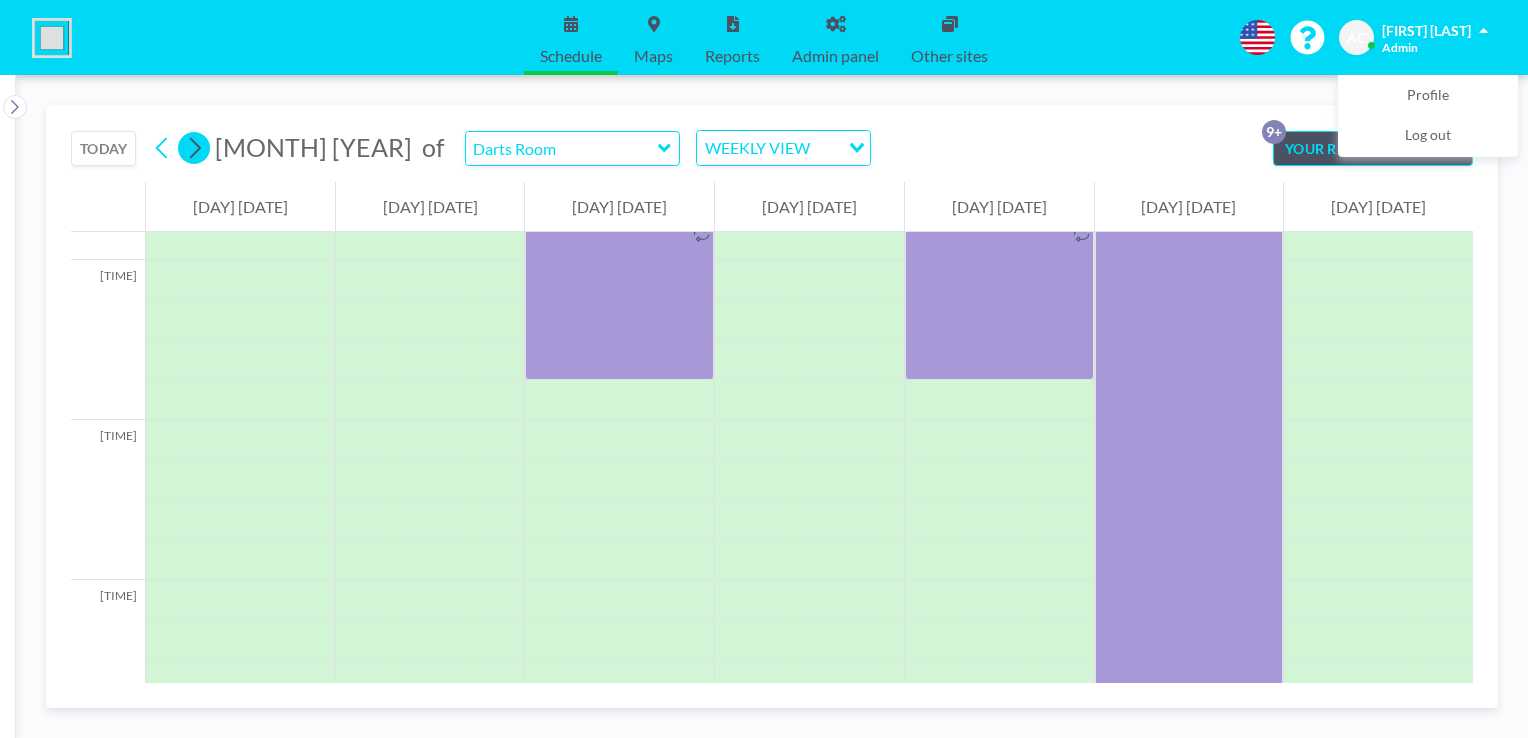 click 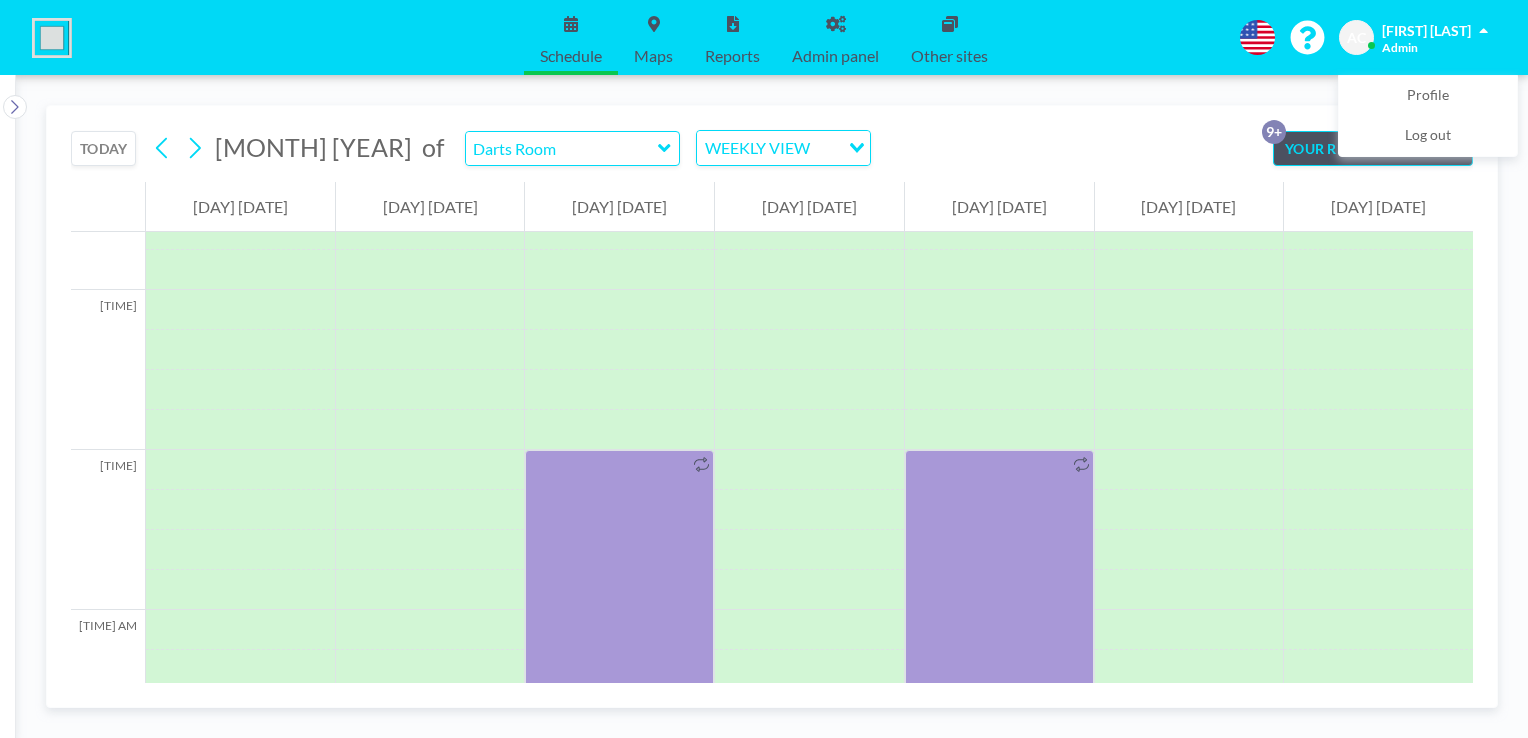 scroll, scrollTop: 1240, scrollLeft: 0, axis: vertical 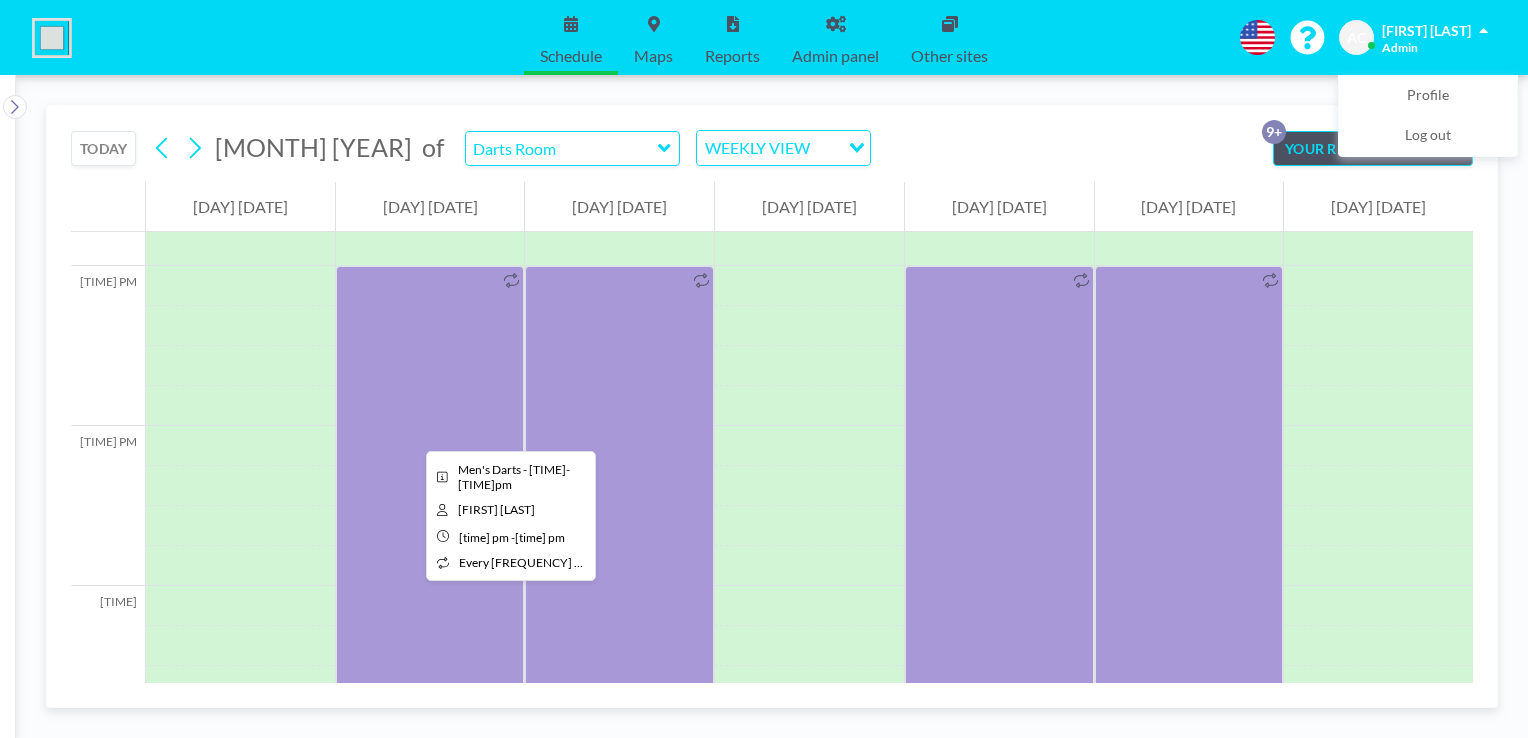 click at bounding box center [430, 506] 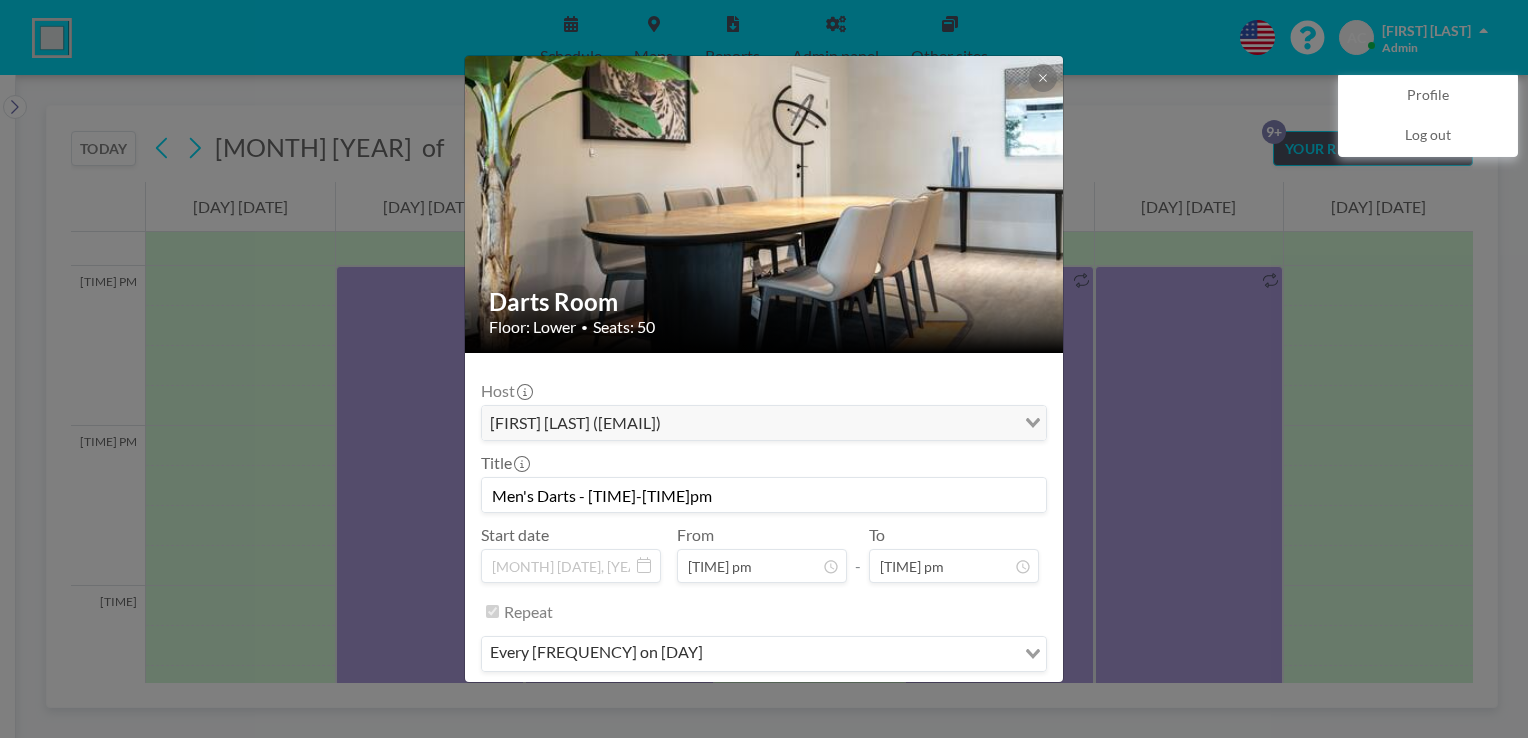 scroll, scrollTop: 62, scrollLeft: 0, axis: vertical 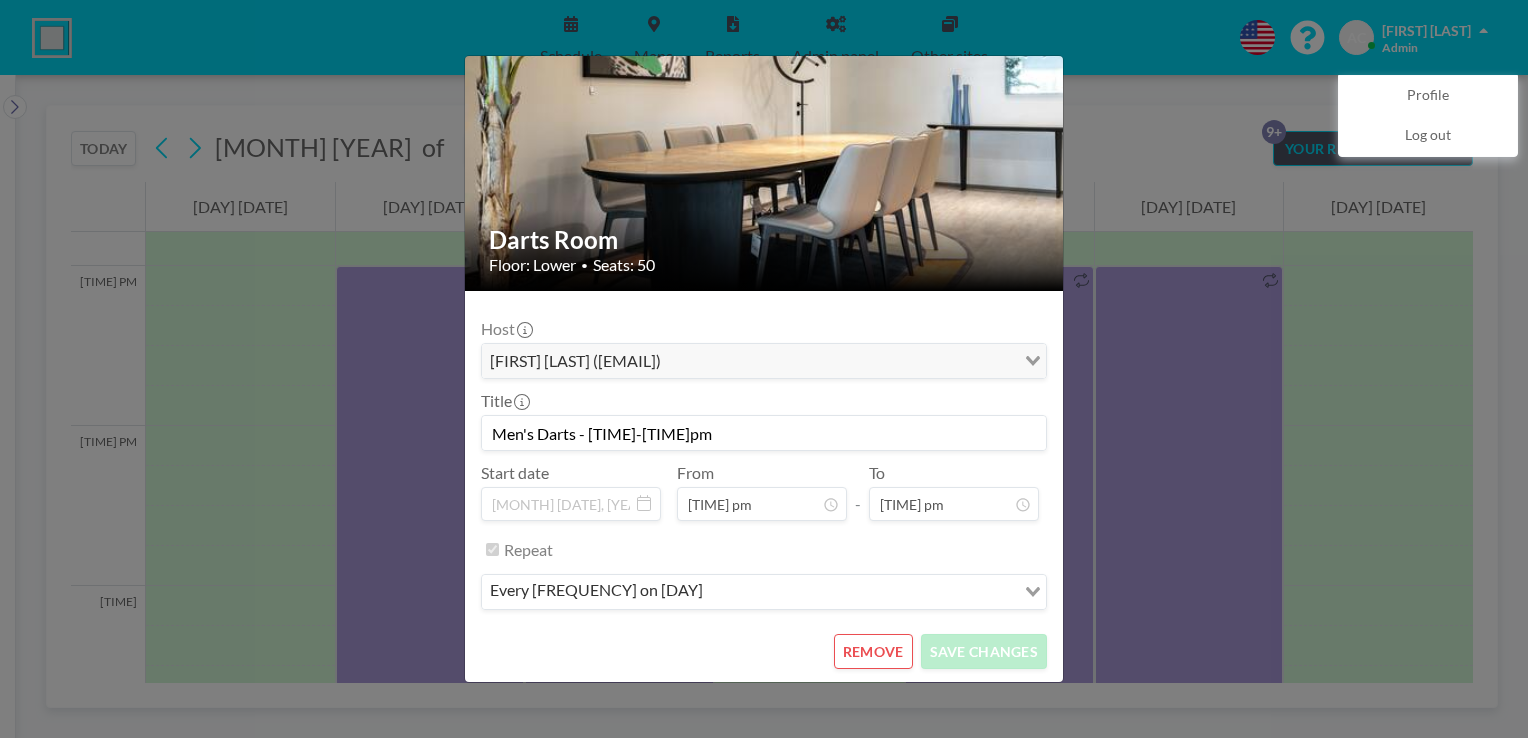 click on "REMOVE" at bounding box center (873, 651) 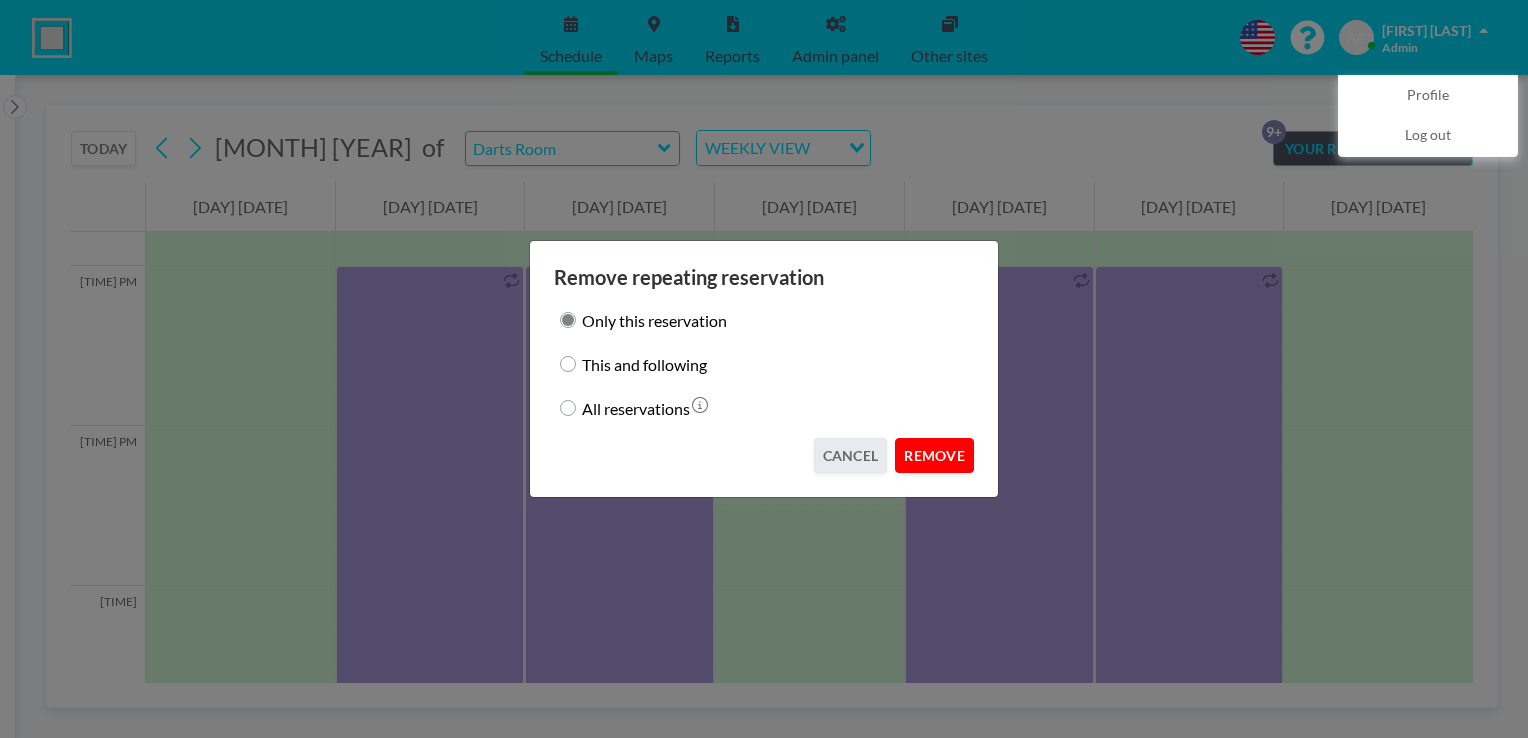 click on "REMOVE" at bounding box center (934, 455) 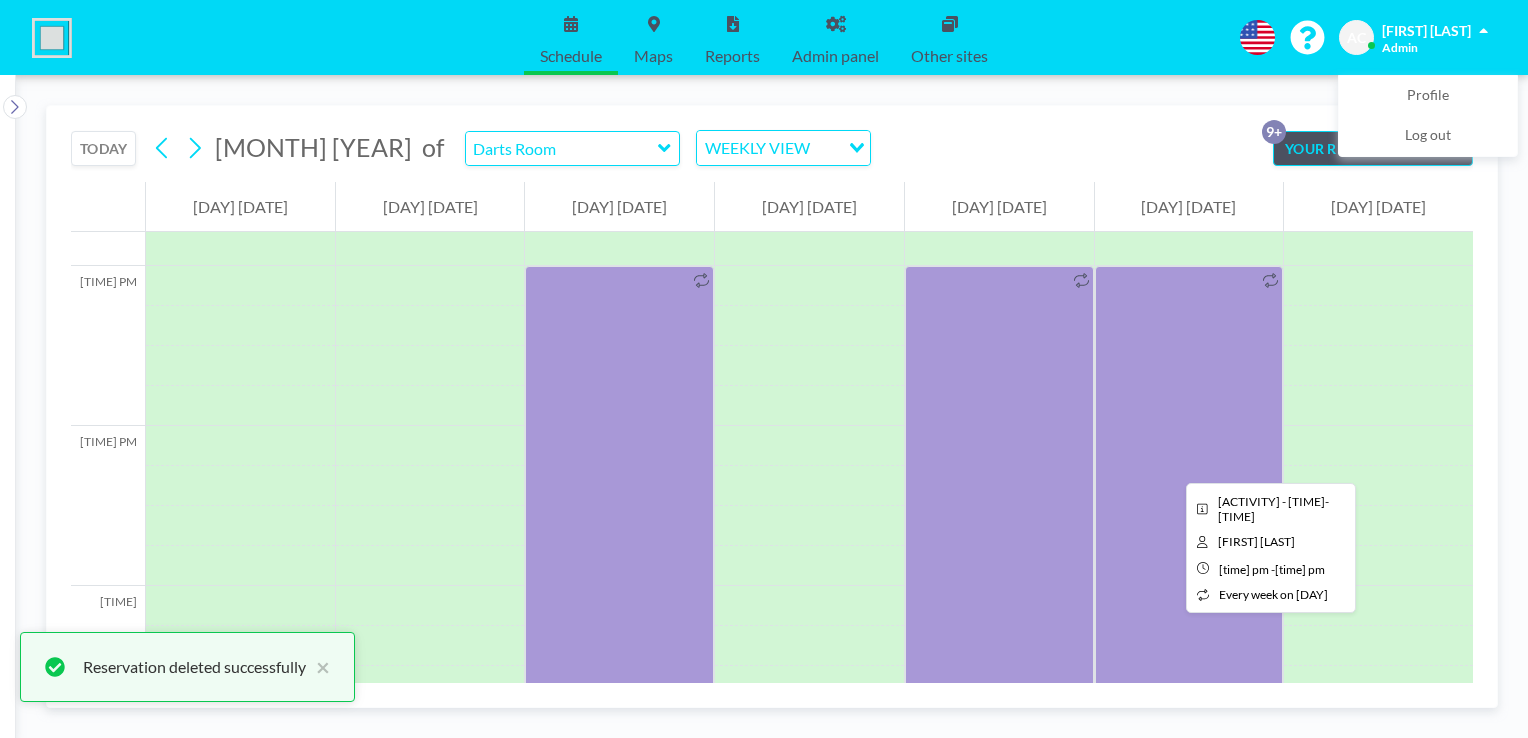 click at bounding box center [1189, 506] 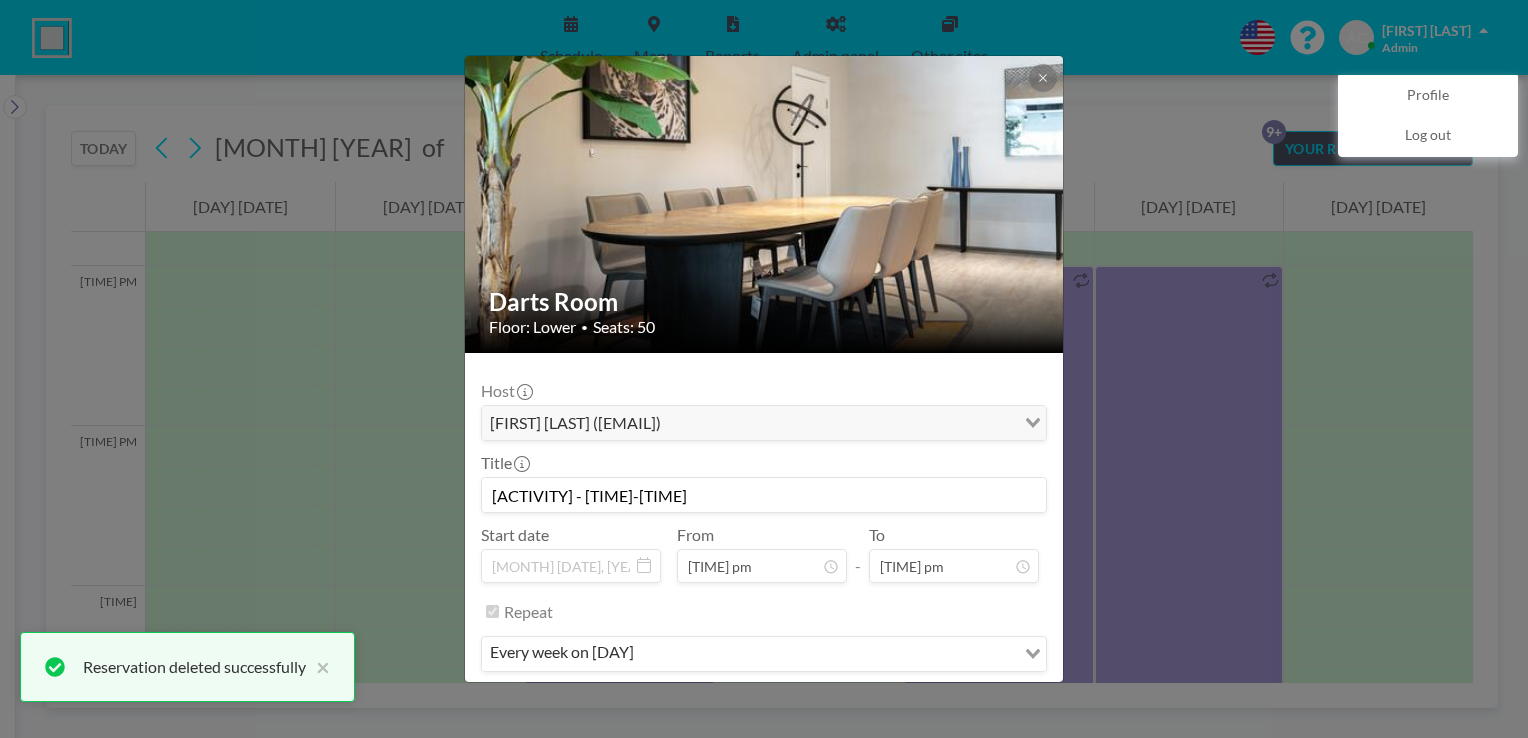 scroll, scrollTop: 62, scrollLeft: 0, axis: vertical 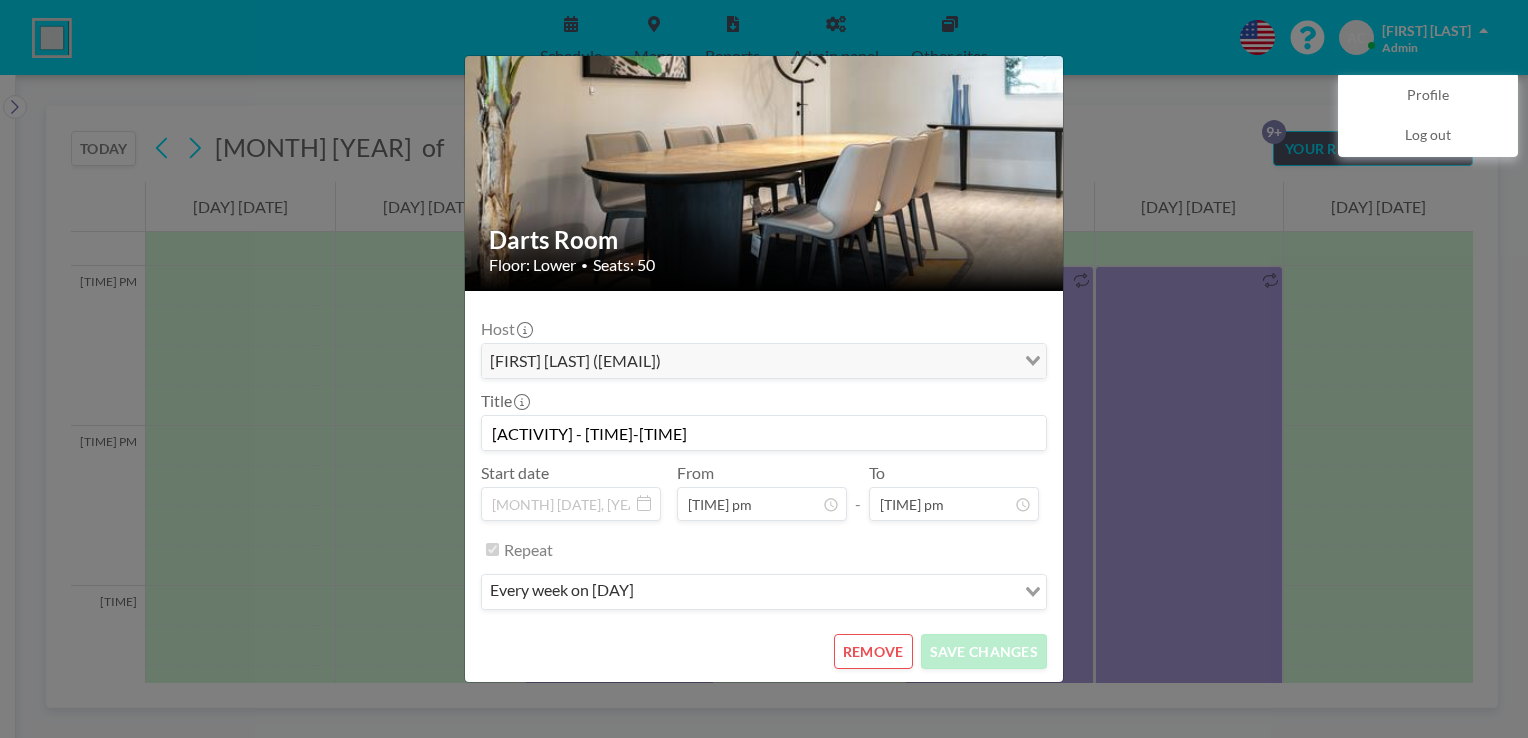 click on "REMOVE" at bounding box center (873, 651) 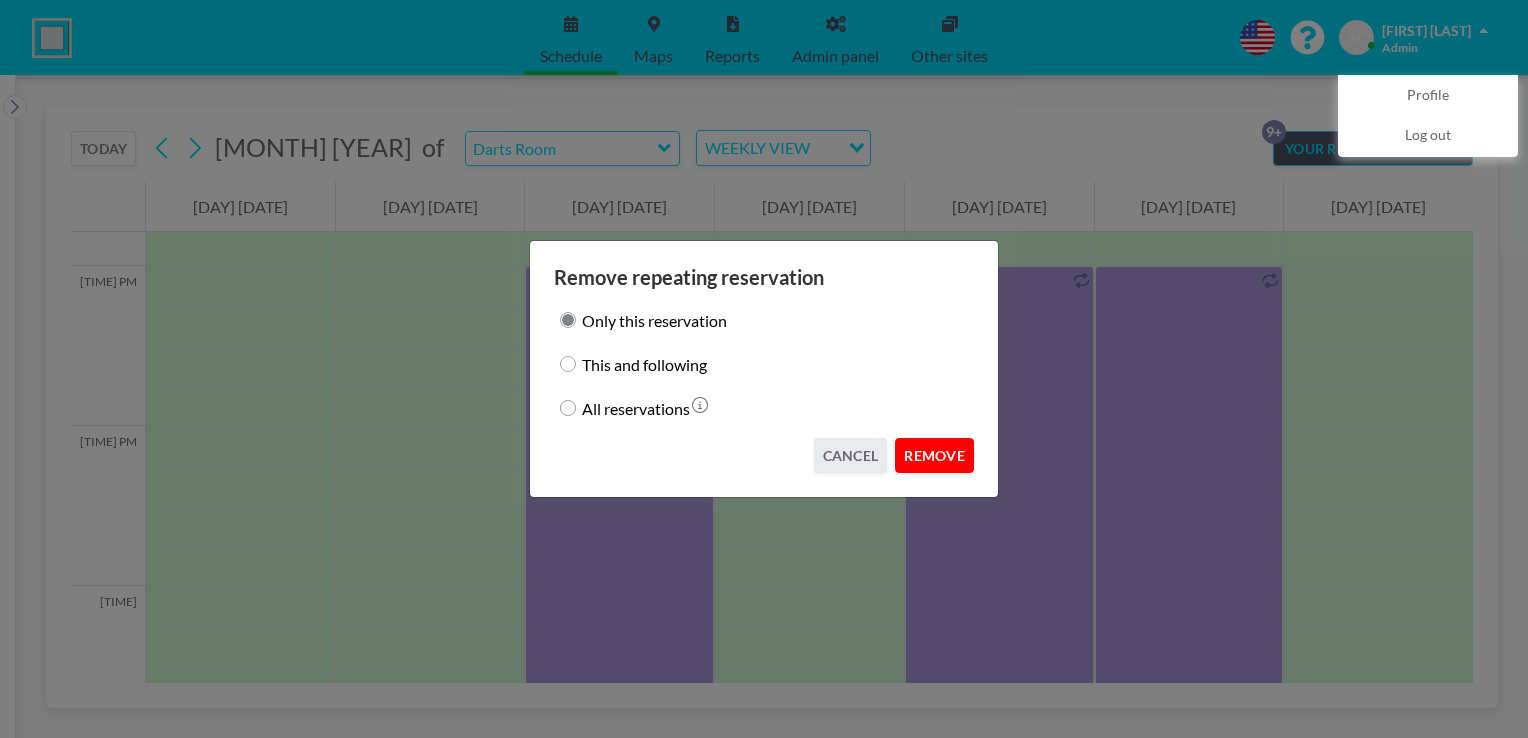 click on "REMOVE" at bounding box center (934, 455) 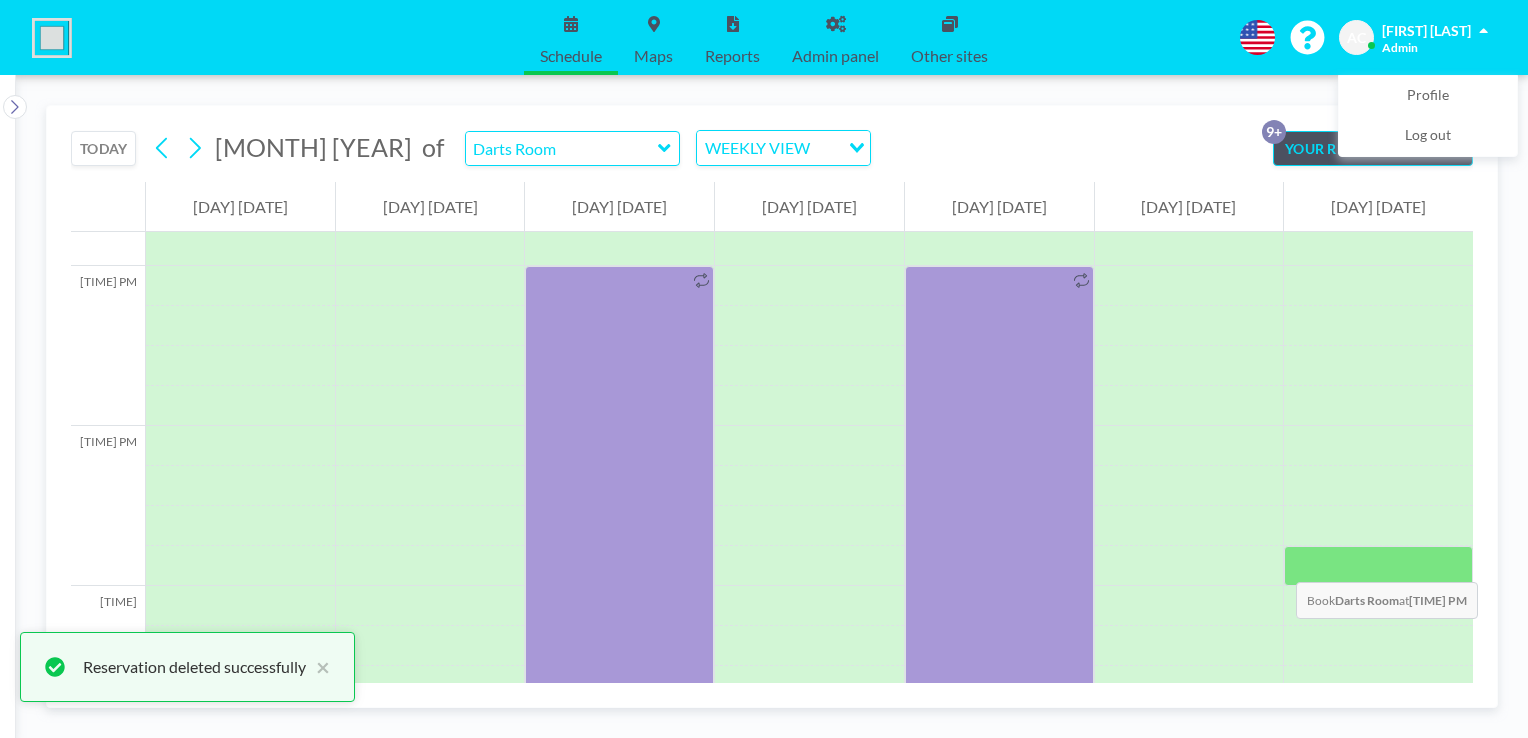 scroll, scrollTop: 3397, scrollLeft: 0, axis: vertical 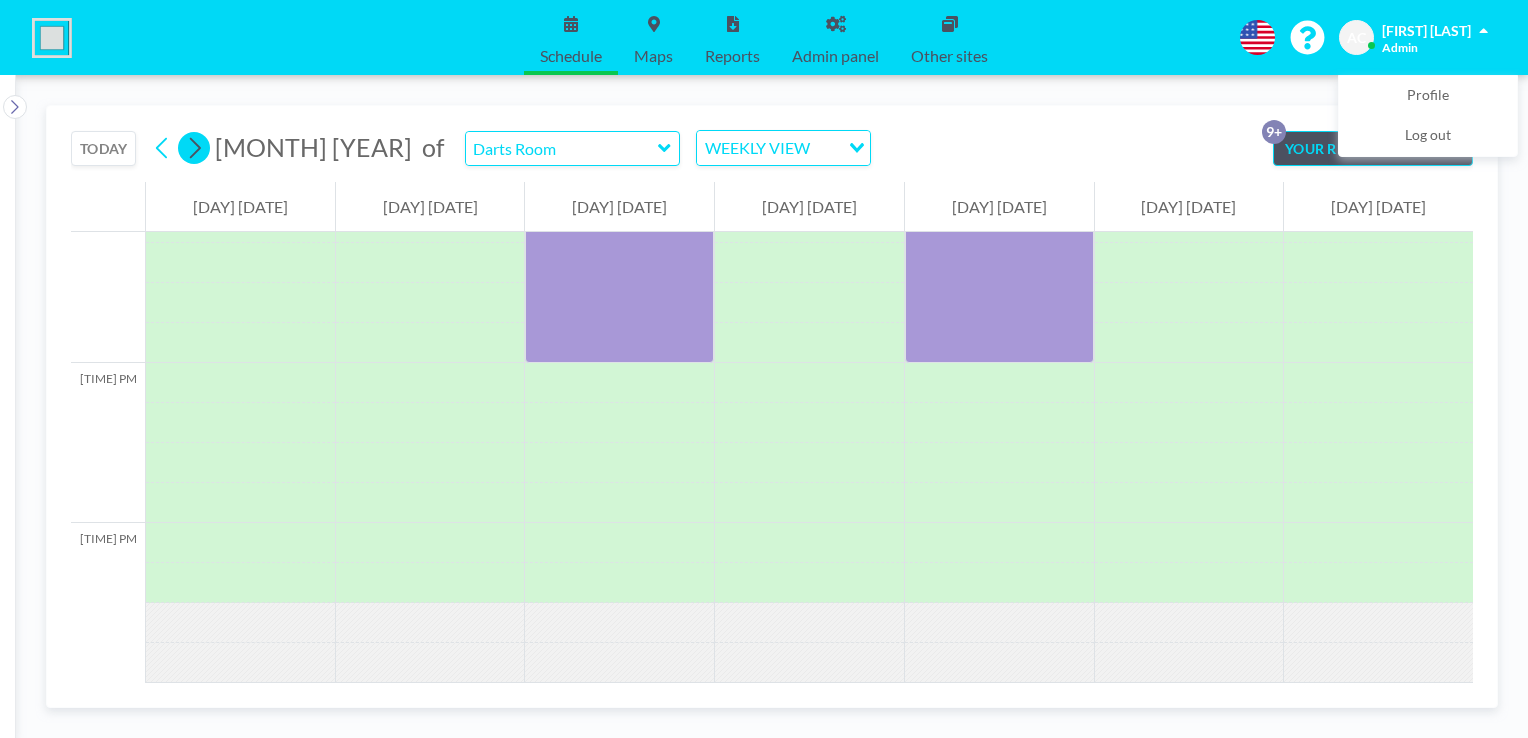 click at bounding box center [194, 148] 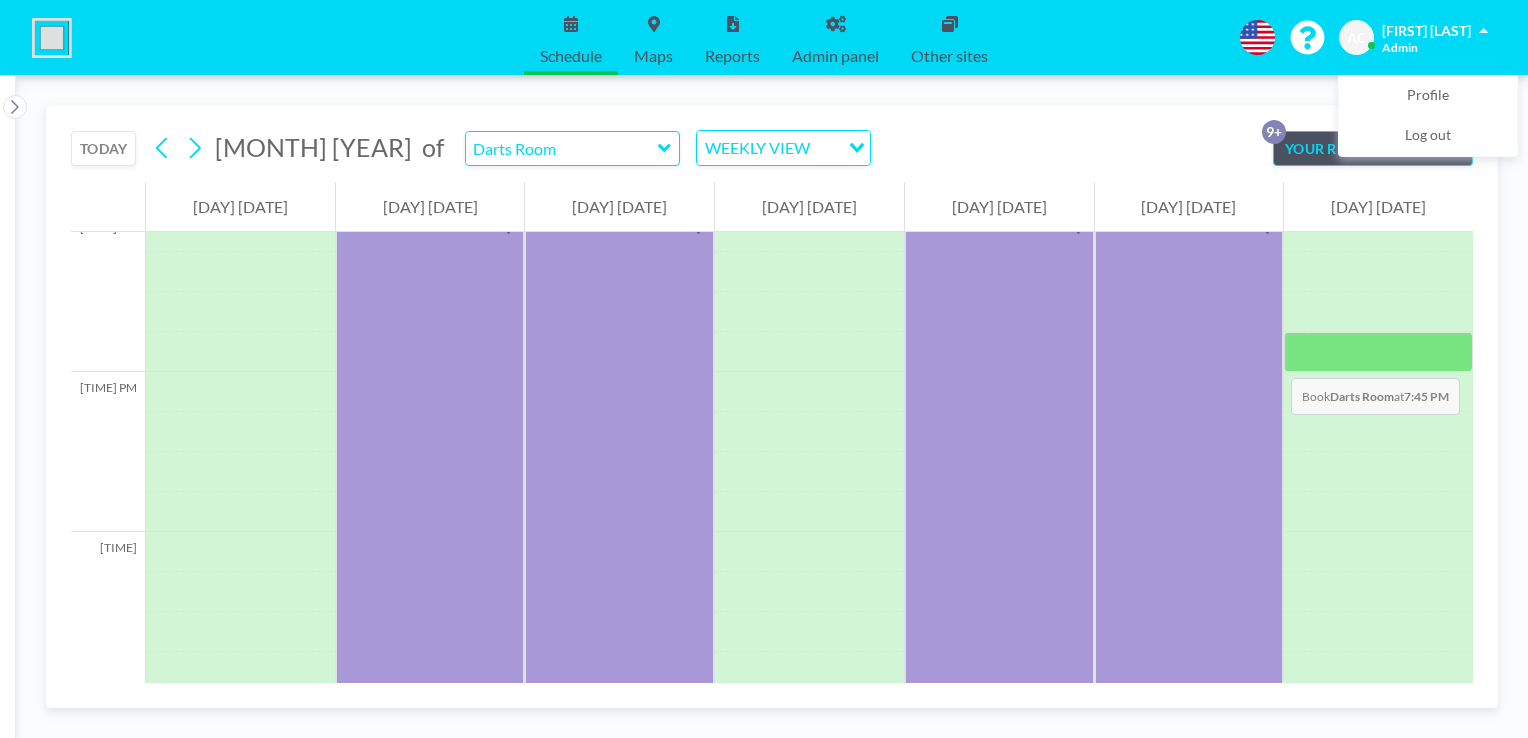 scroll, scrollTop: 3093, scrollLeft: 0, axis: vertical 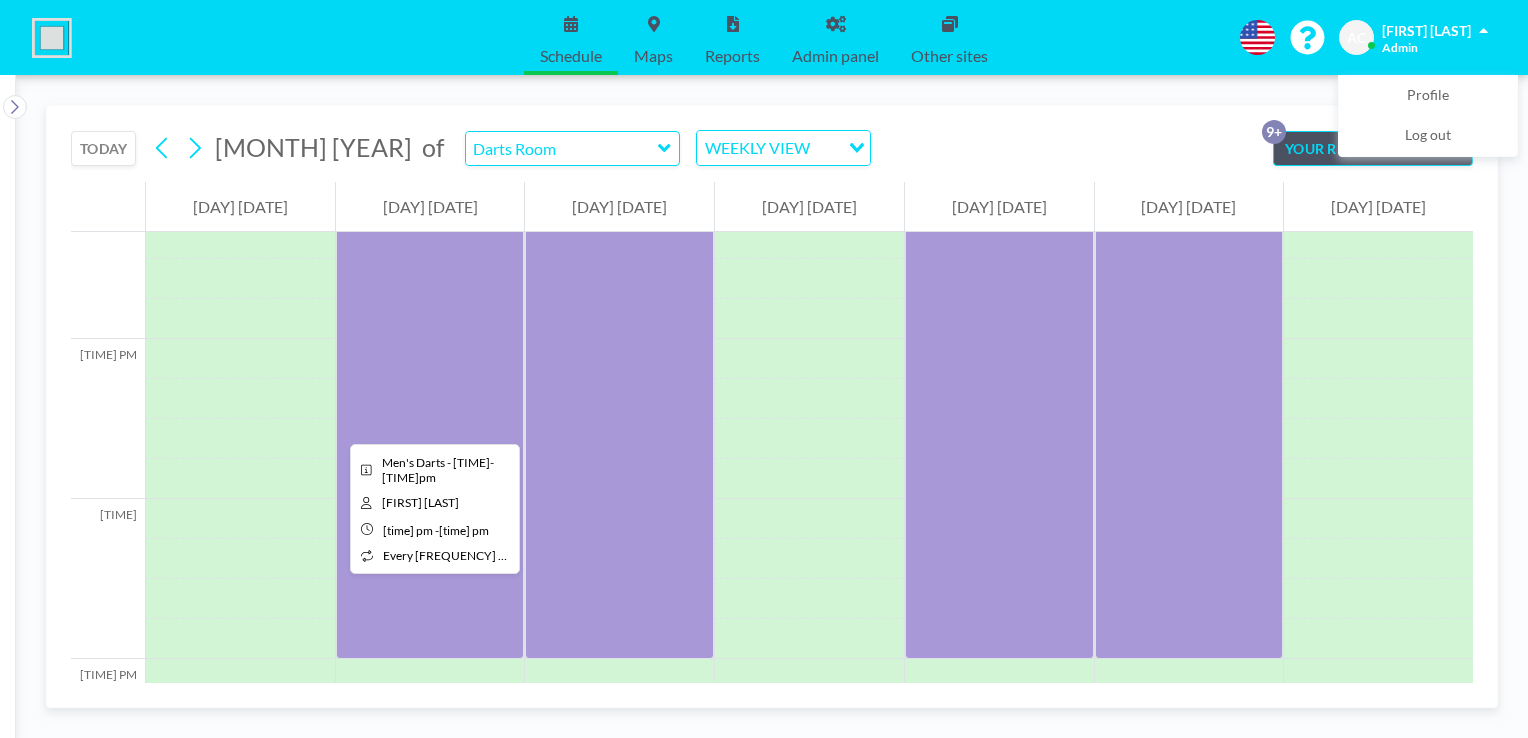 click at bounding box center (430, 419) 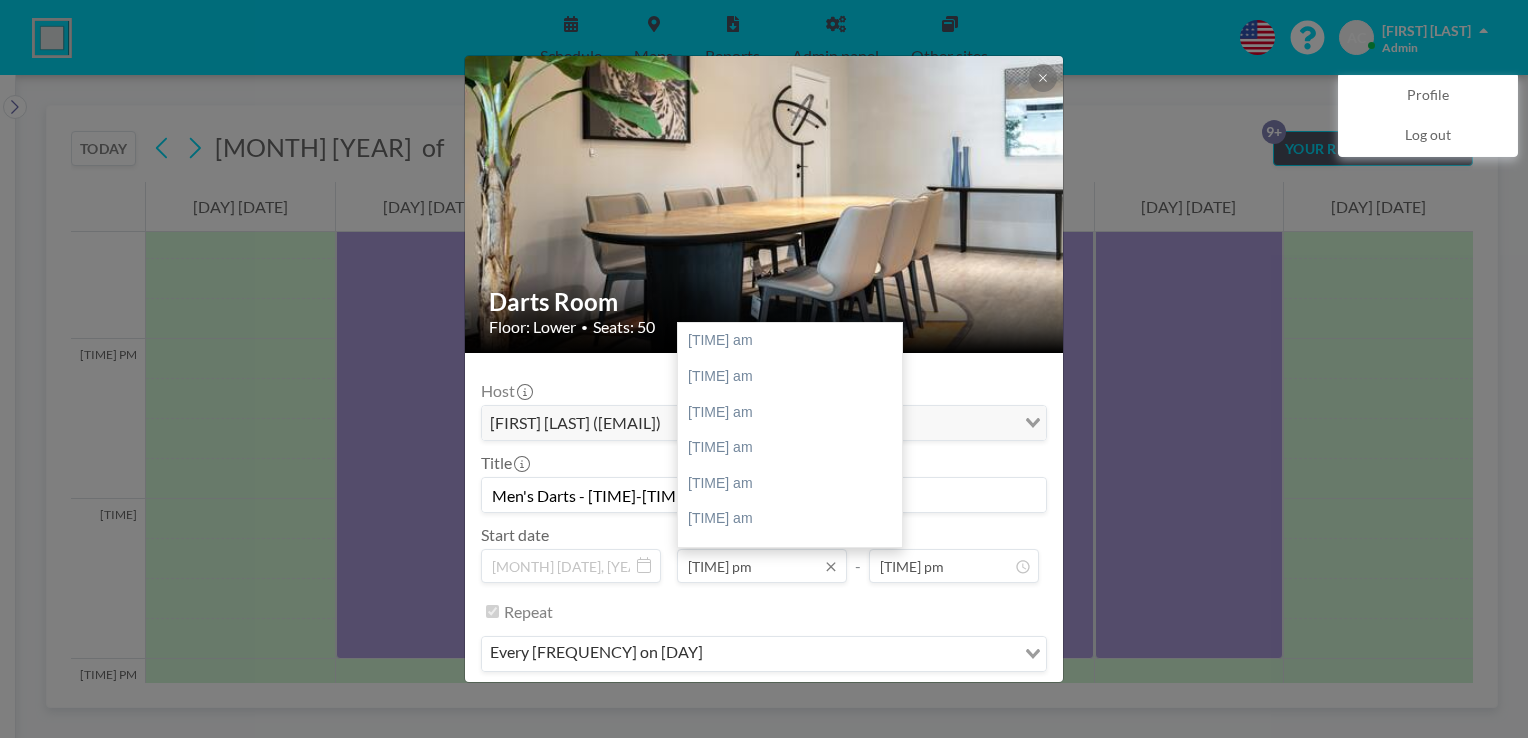 scroll, scrollTop: 1708, scrollLeft: 0, axis: vertical 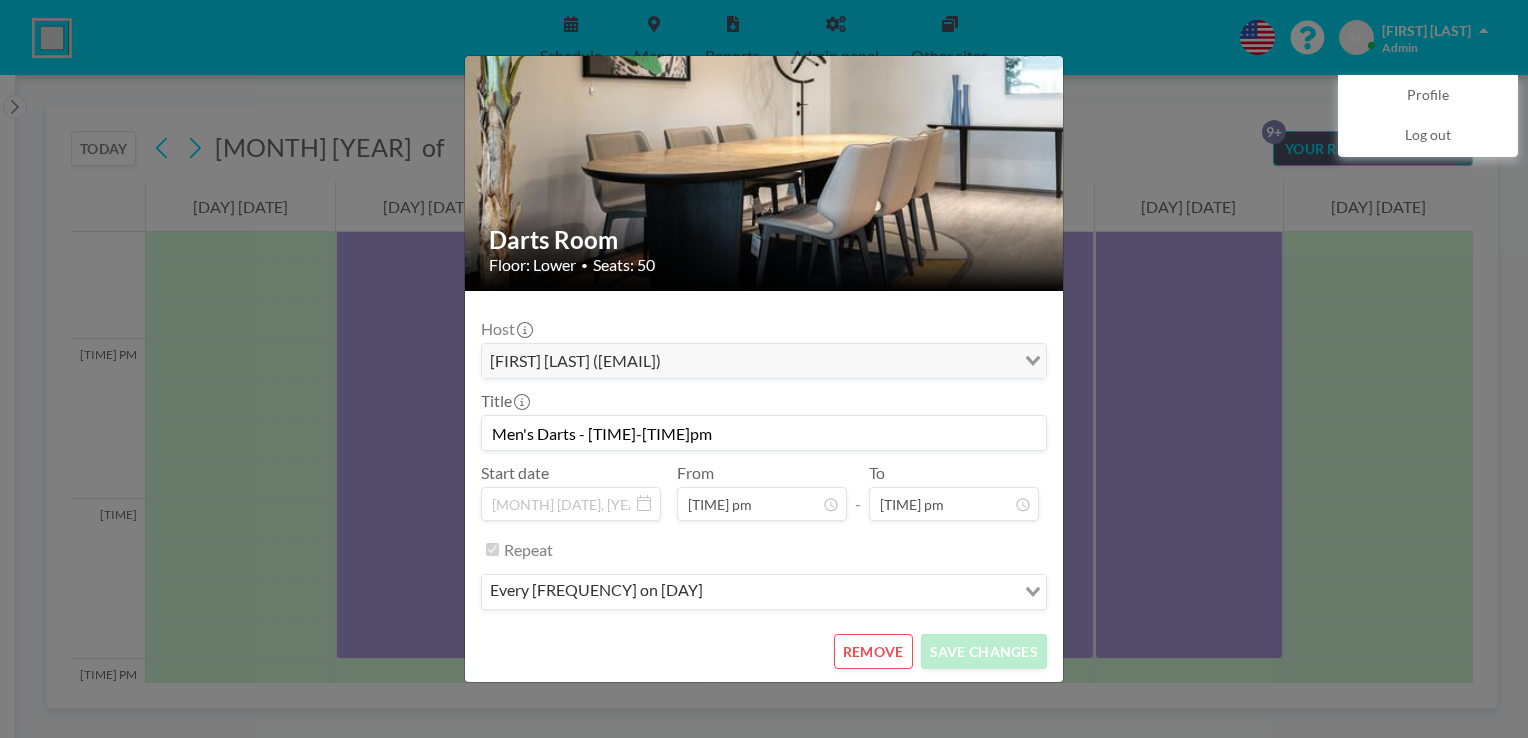 click on "REMOVE" at bounding box center [873, 651] 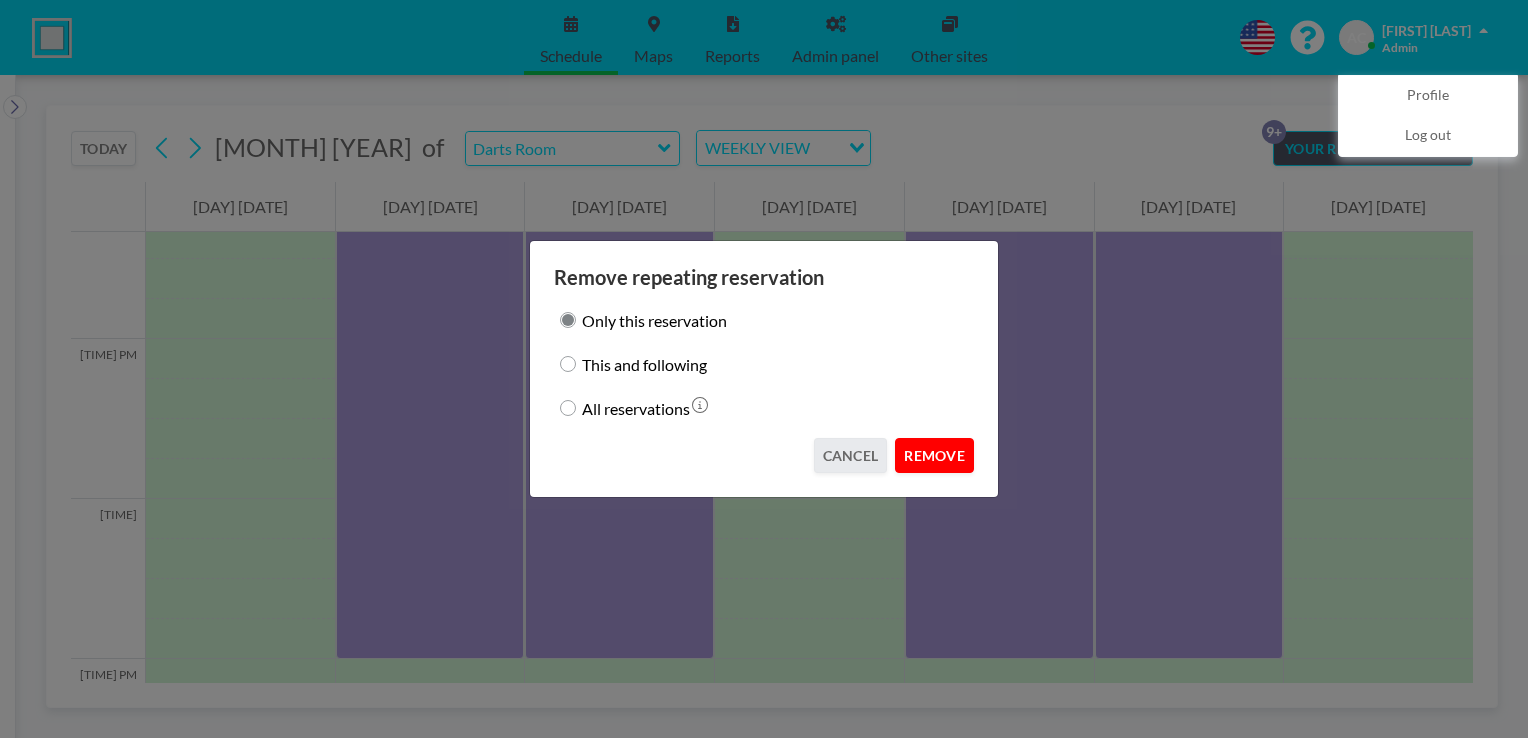 click on "REMOVE" at bounding box center [934, 455] 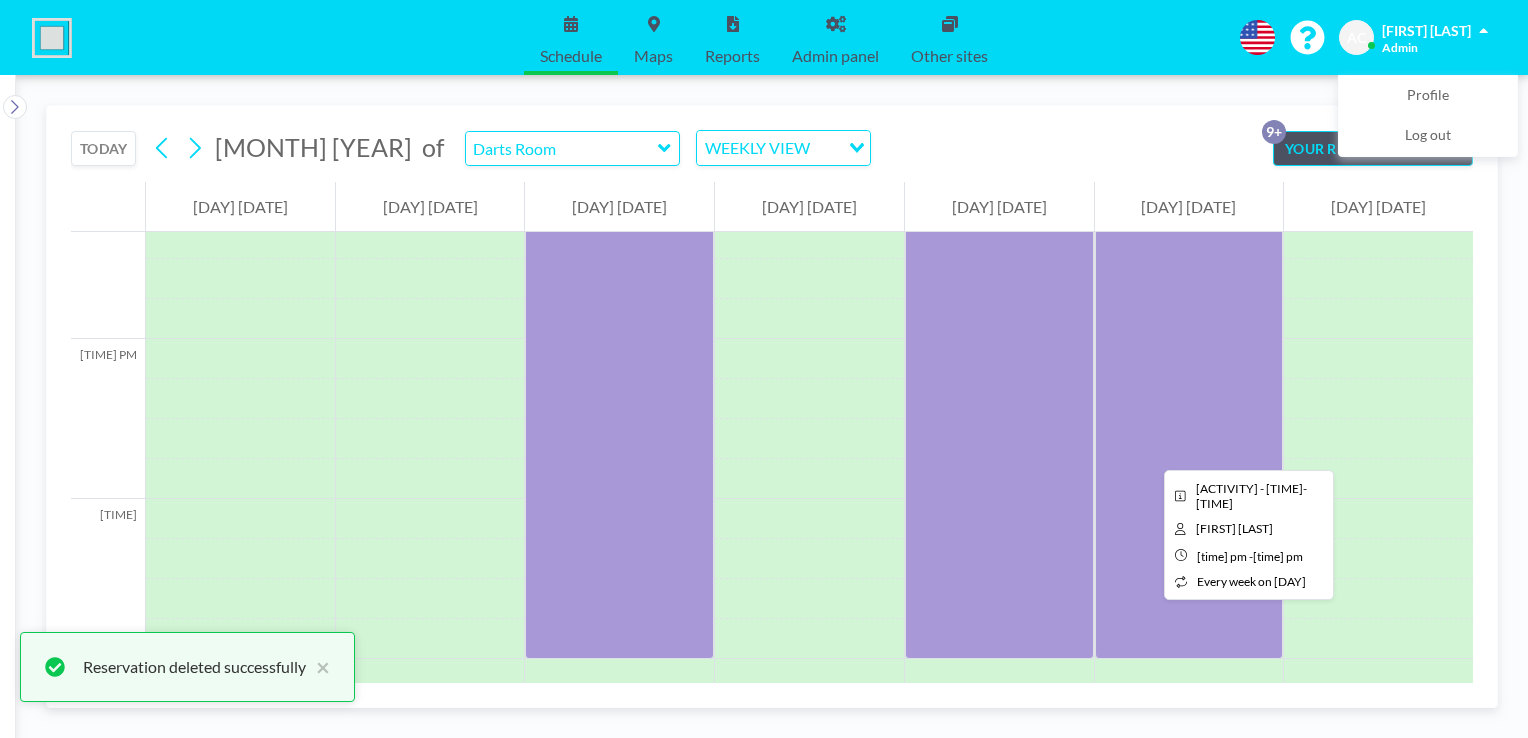 click at bounding box center (1189, 419) 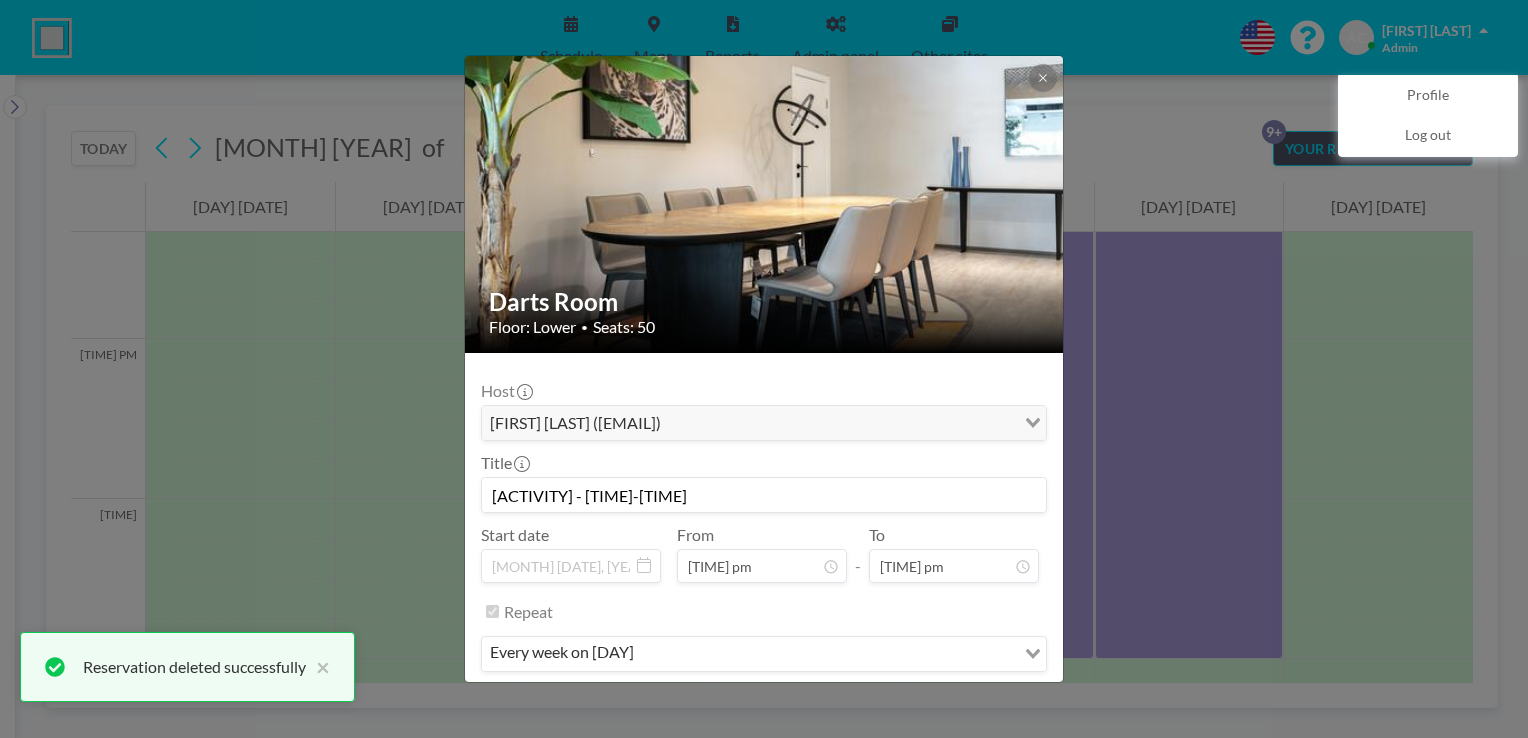 scroll, scrollTop: 62, scrollLeft: 0, axis: vertical 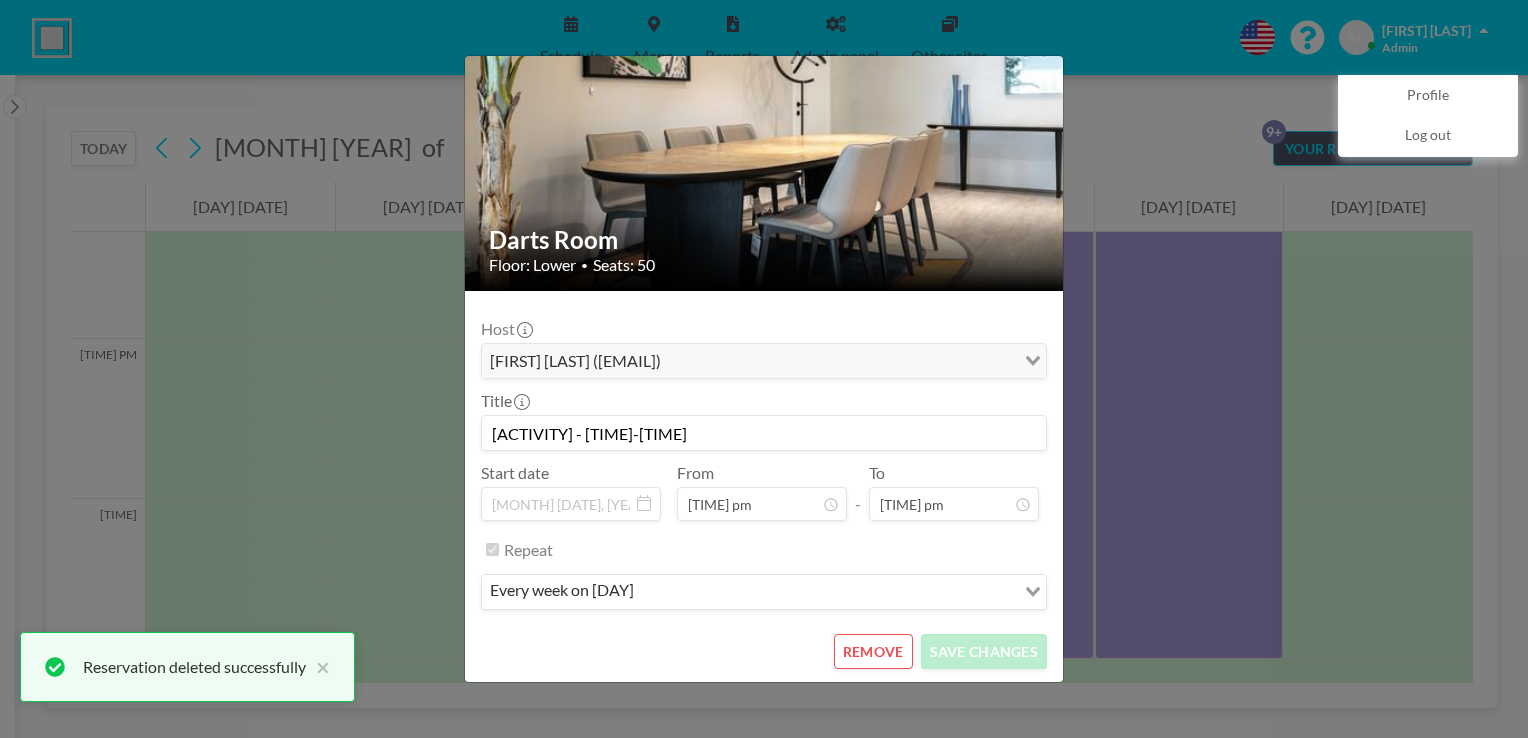 click on "REMOVE" at bounding box center [873, 651] 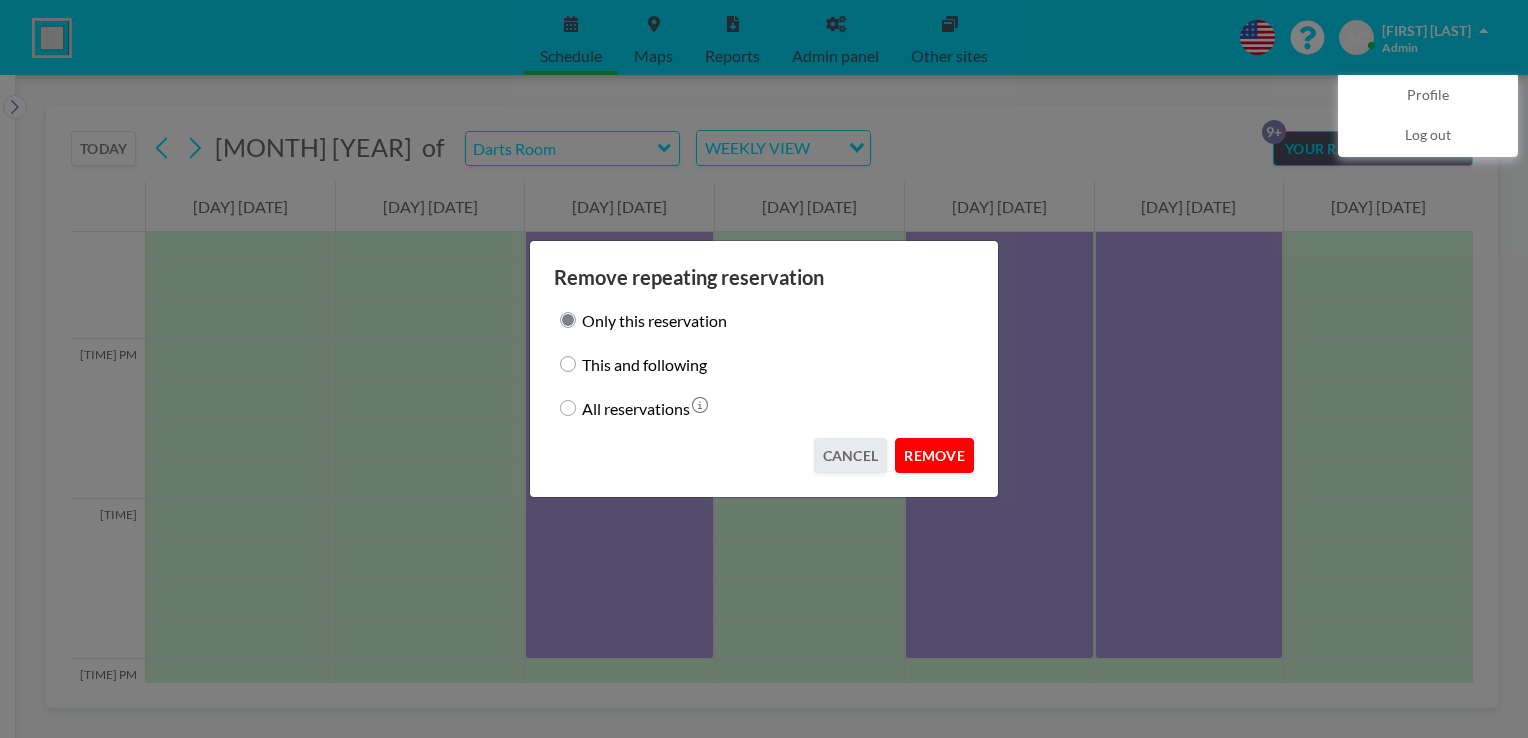 click on "REMOVE" at bounding box center [934, 455] 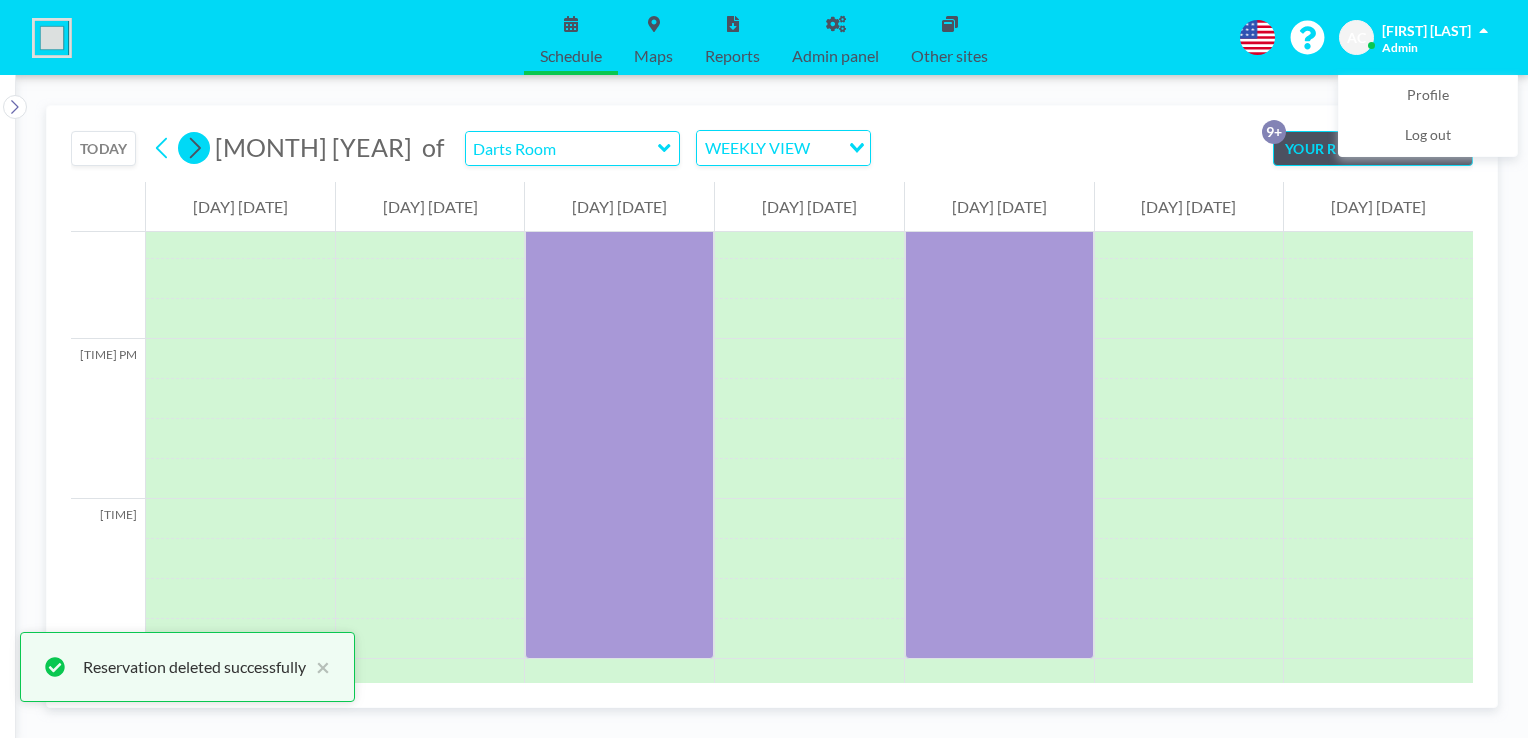 click 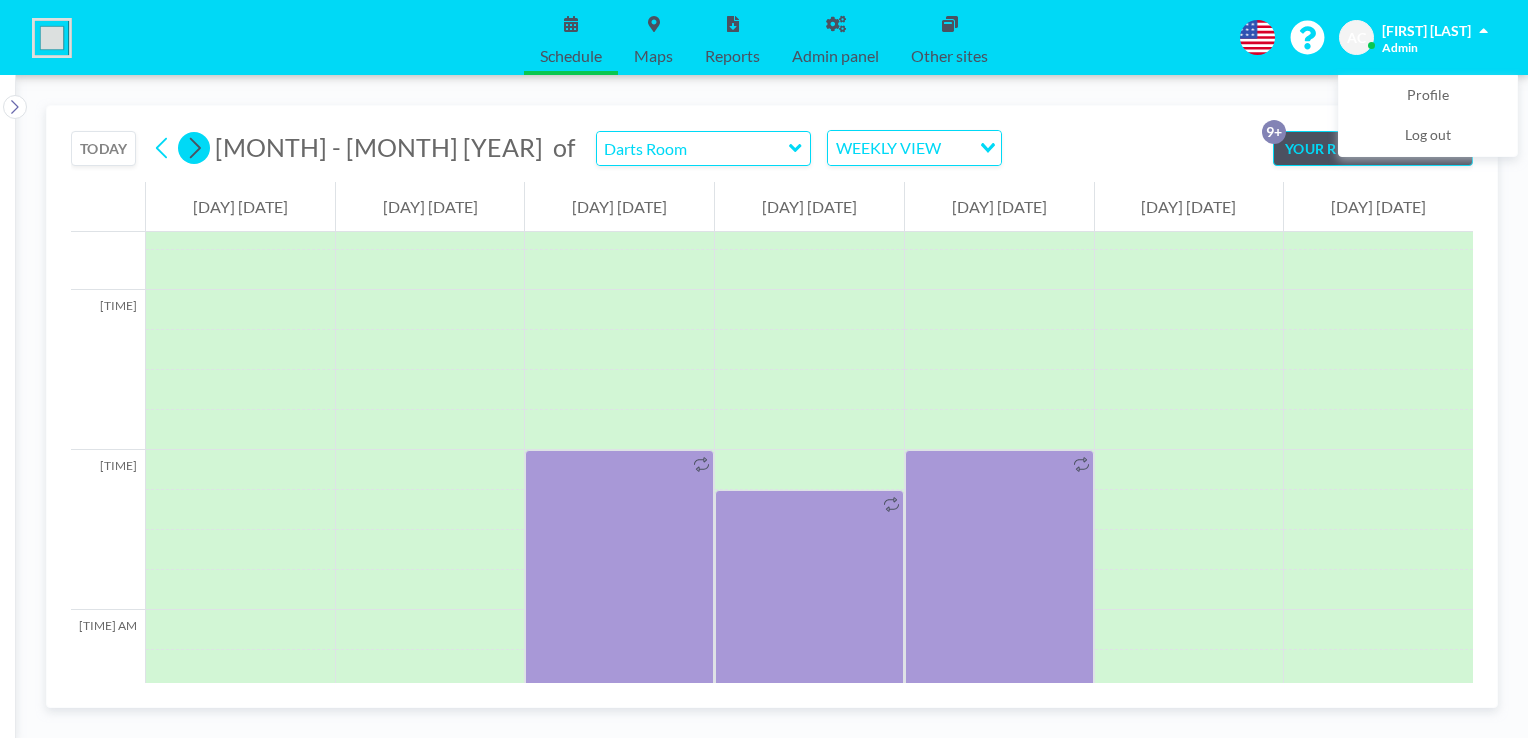 scroll, scrollTop: 1240, scrollLeft: 0, axis: vertical 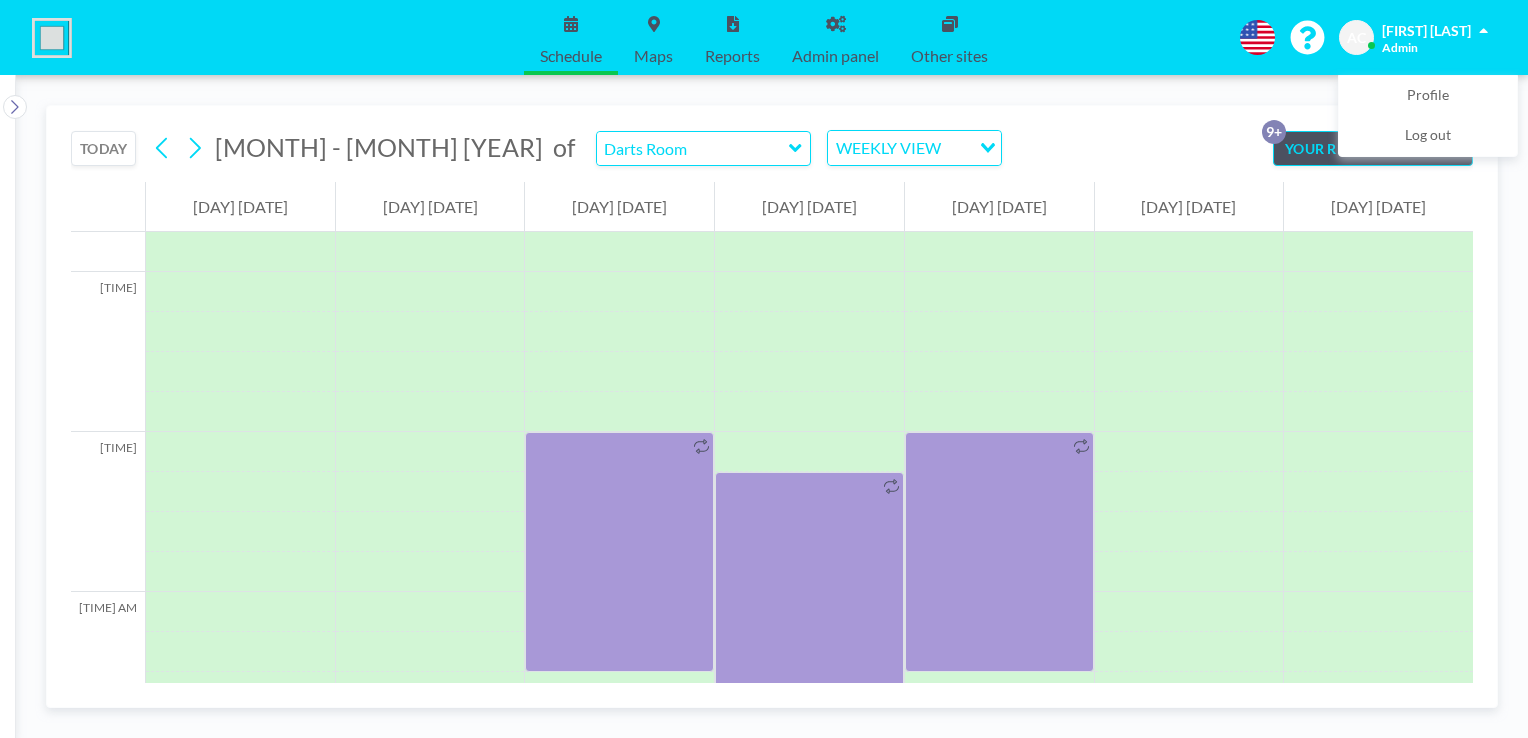 click on "TODAY" at bounding box center (103, 148) 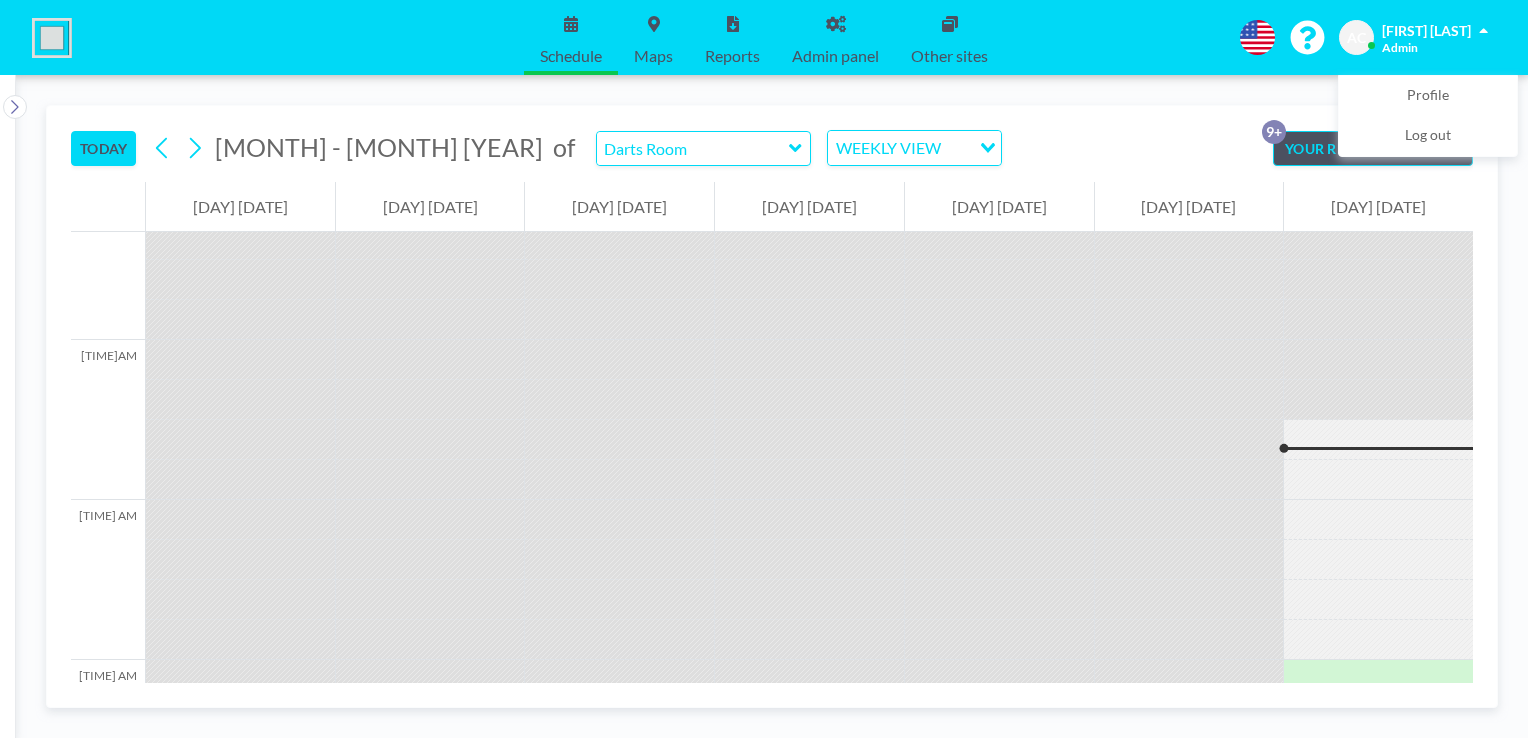 scroll, scrollTop: 840, scrollLeft: 0, axis: vertical 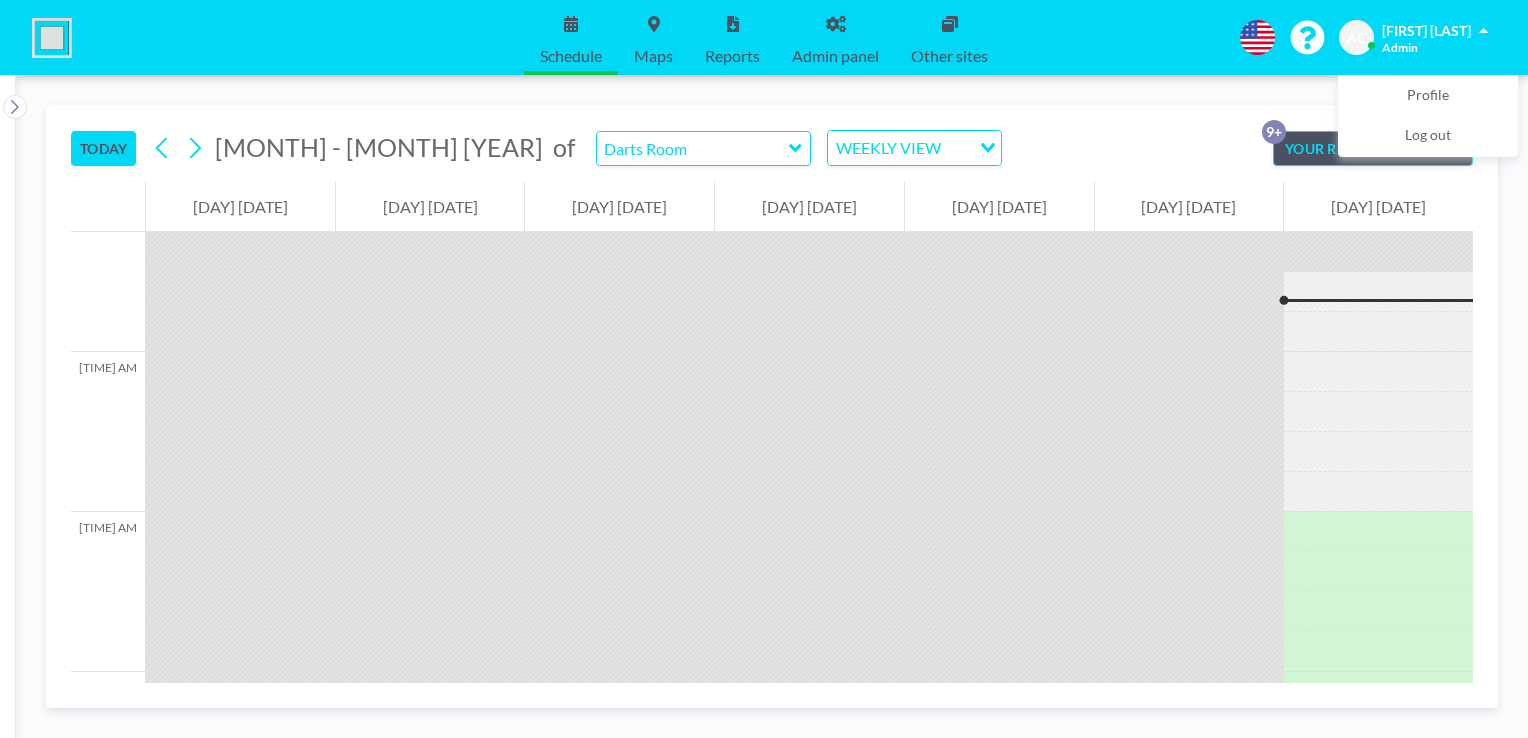 click 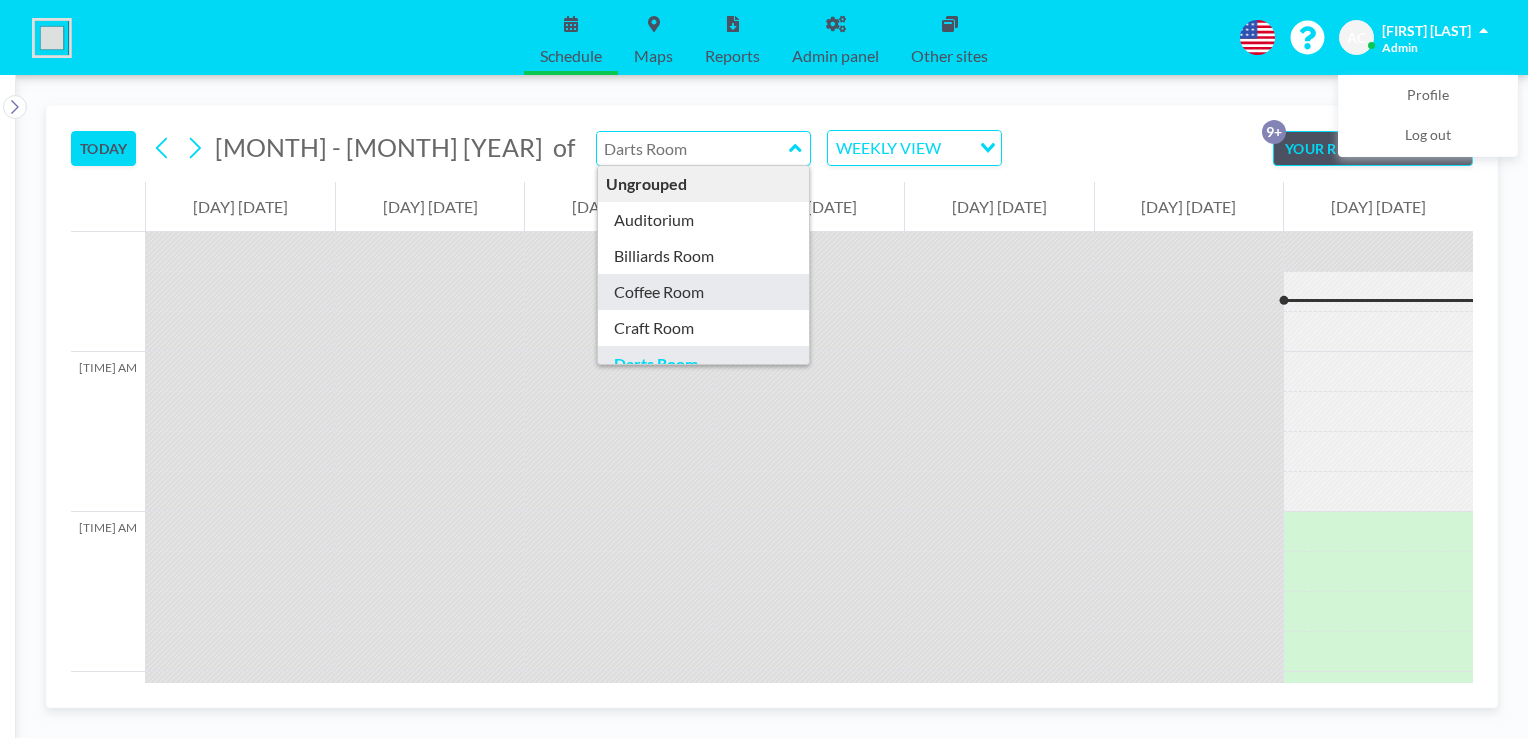 type on "Coffee Room" 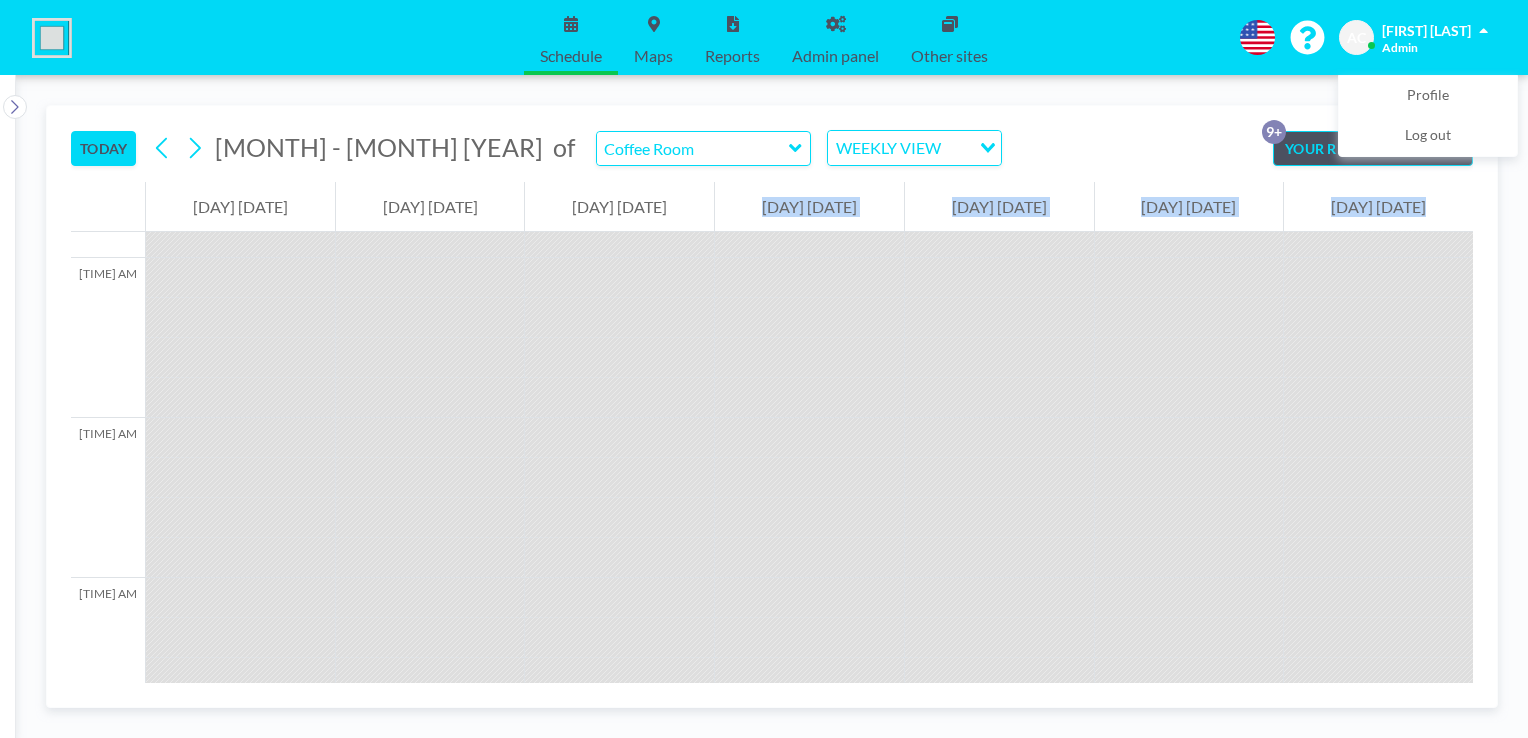 drag, startPoint x: 620, startPoint y: 285, endPoint x: 620, endPoint y: 296, distance: 11 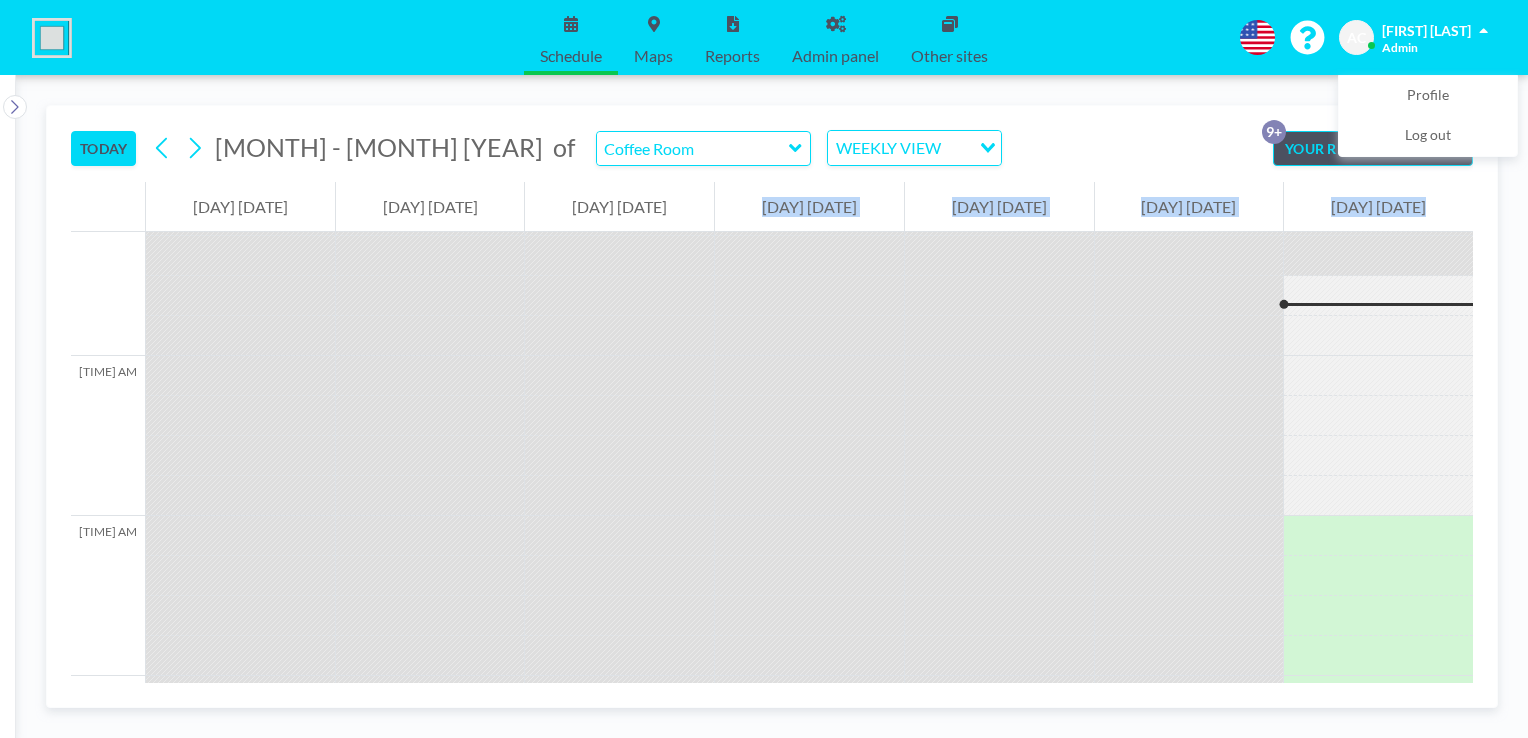 scroll, scrollTop: 840, scrollLeft: 0, axis: vertical 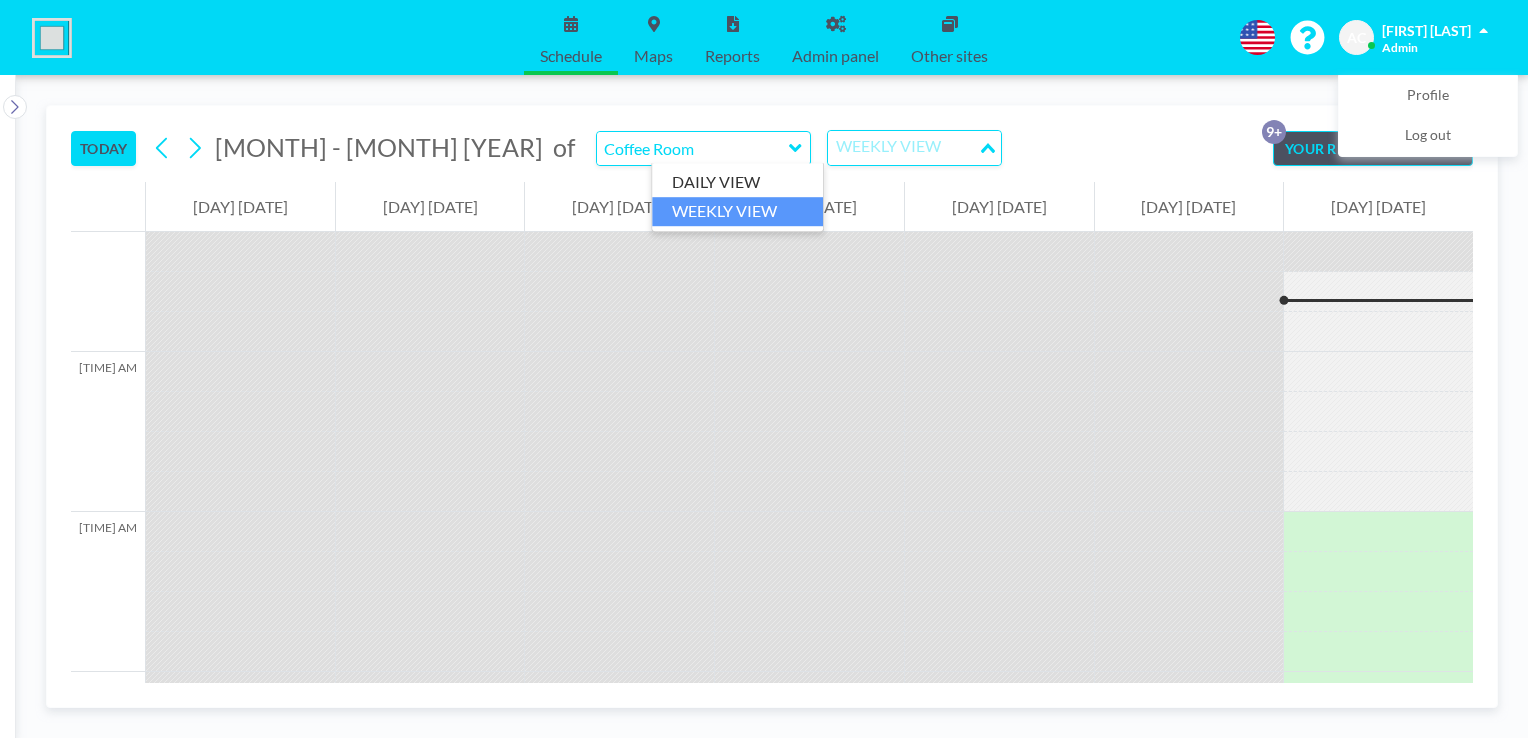 click on "WEEKLY VIEW" at bounding box center [903, 146] 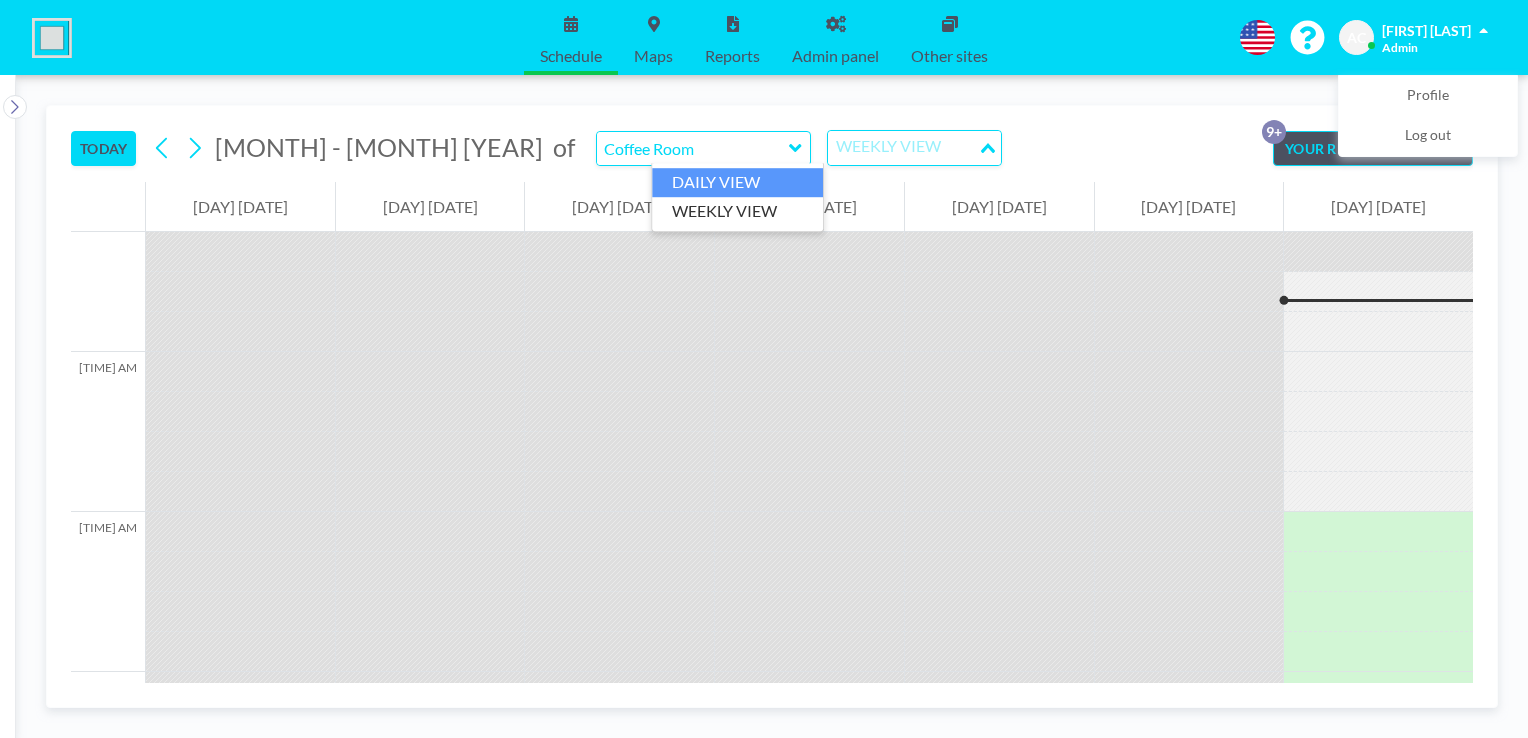 click on "DAILY VIEW" at bounding box center [737, 182] 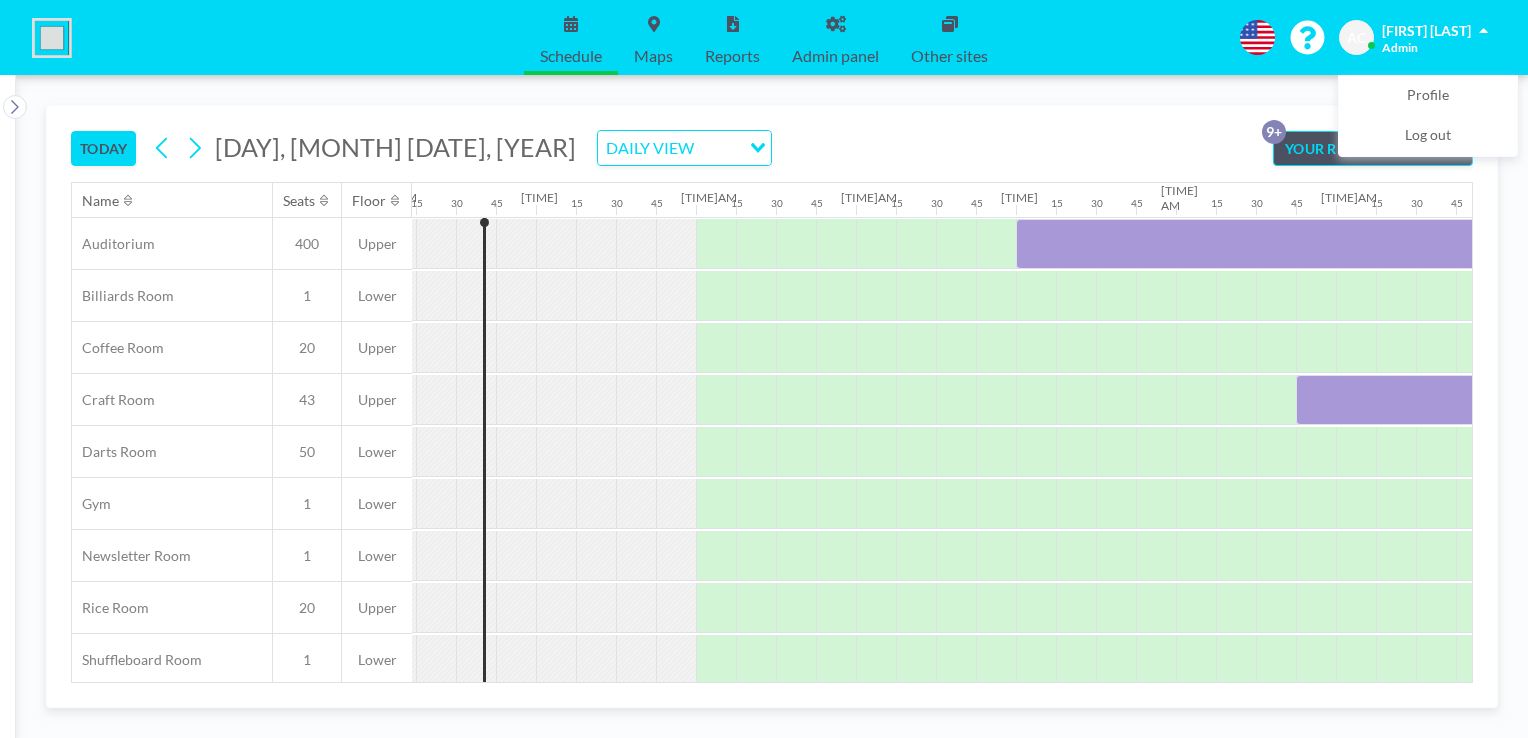 scroll, scrollTop: 0, scrollLeft: 840, axis: horizontal 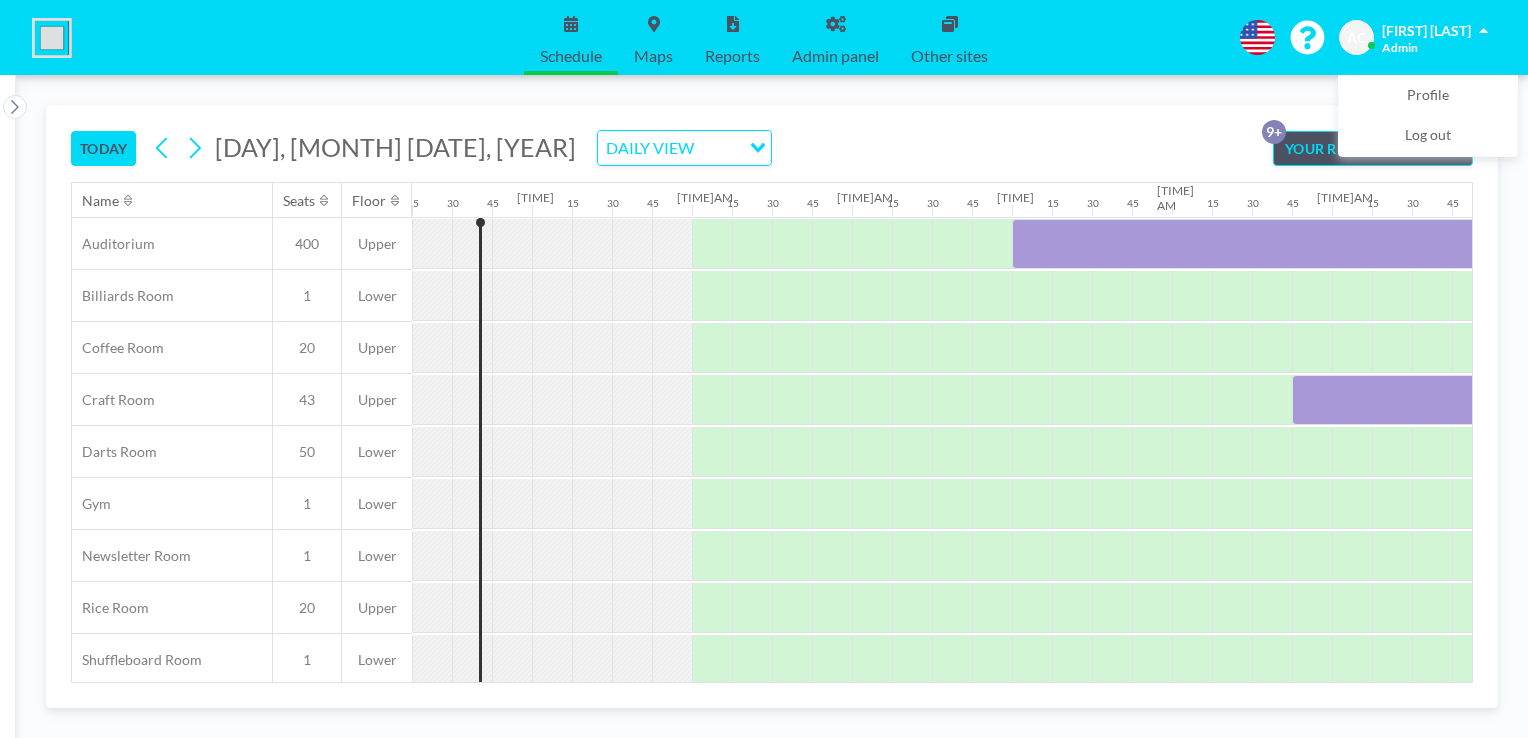 click on "YOUR RESERVATIONS   9+" at bounding box center (1373, 148) 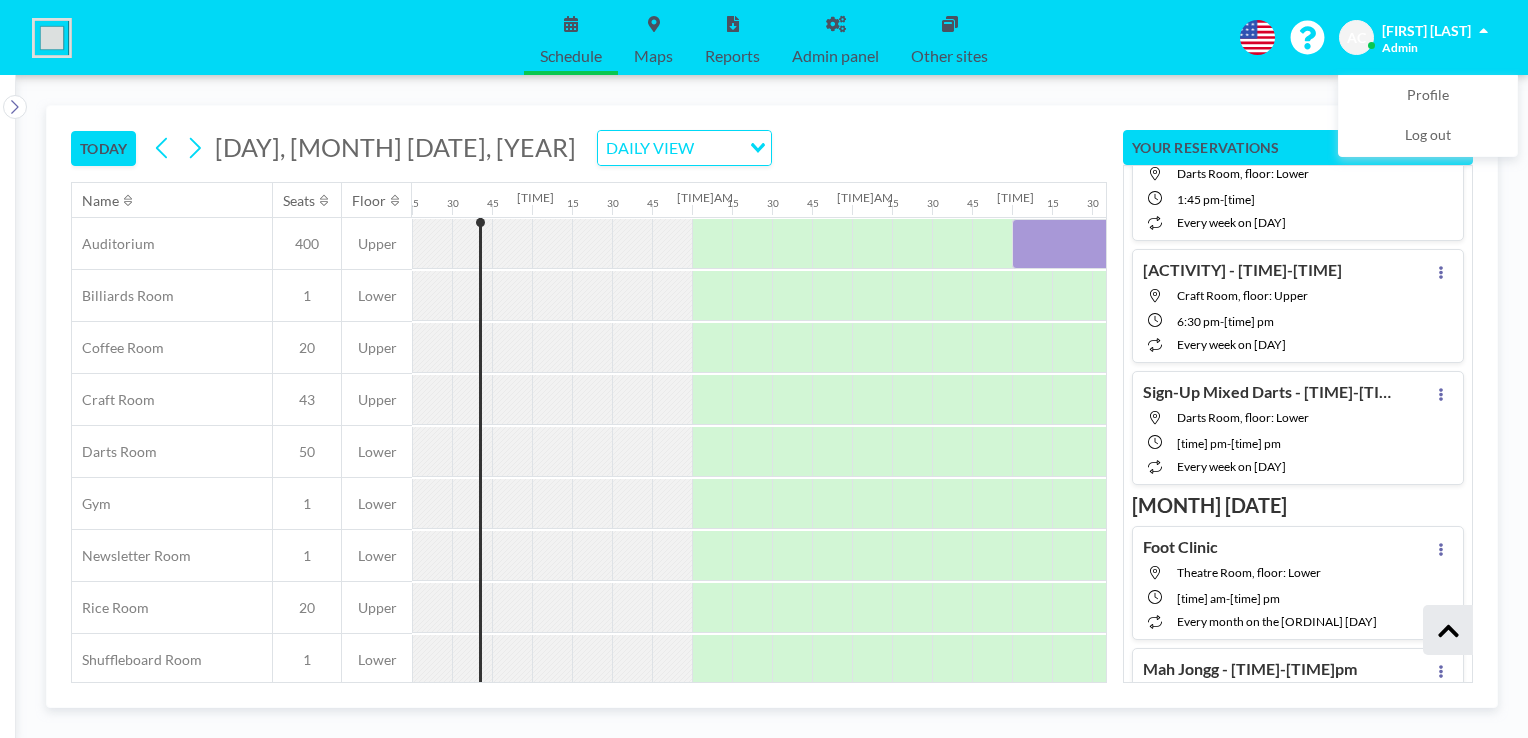 scroll, scrollTop: 5071, scrollLeft: 0, axis: vertical 